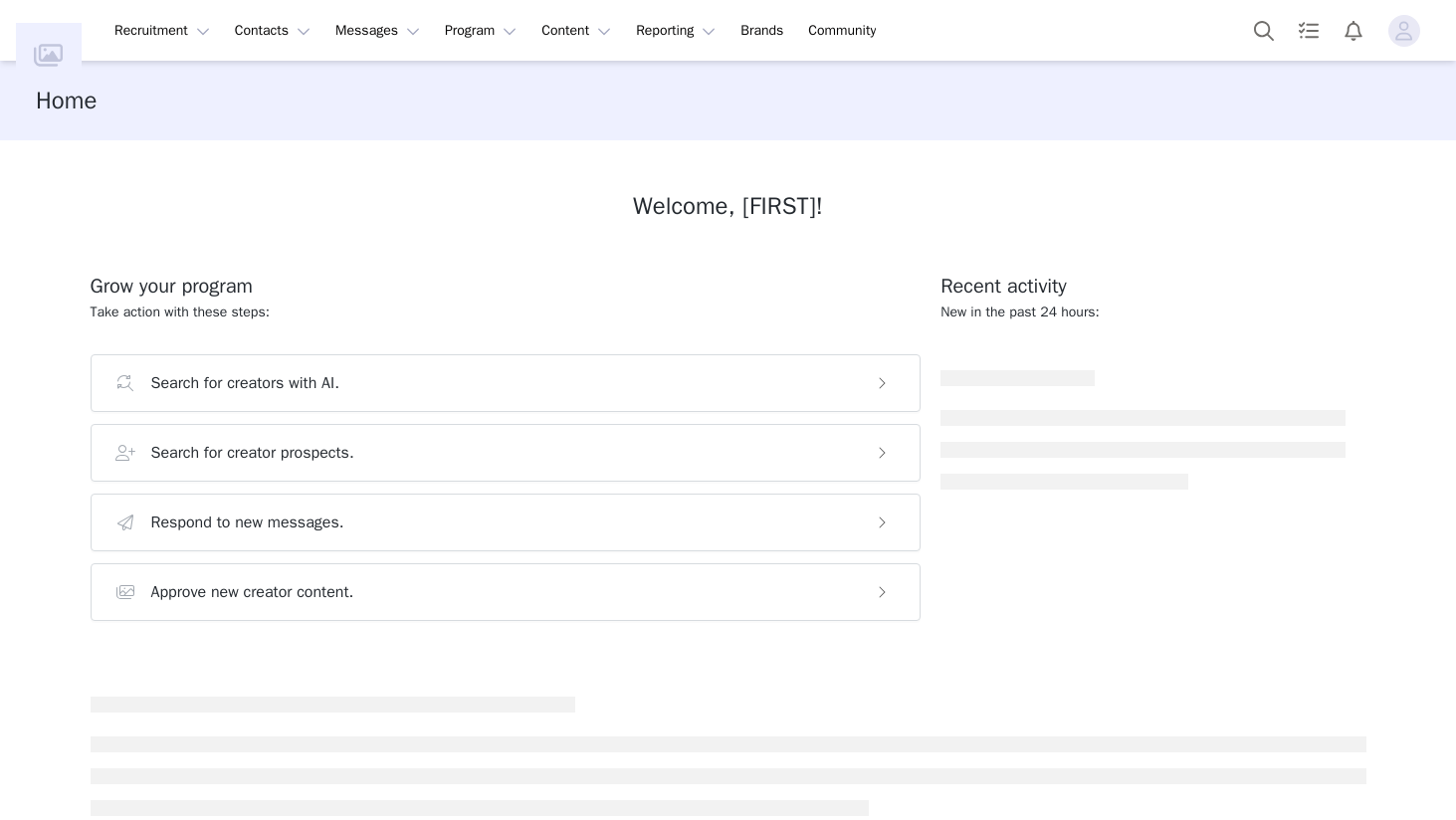 scroll, scrollTop: 0, scrollLeft: 0, axis: both 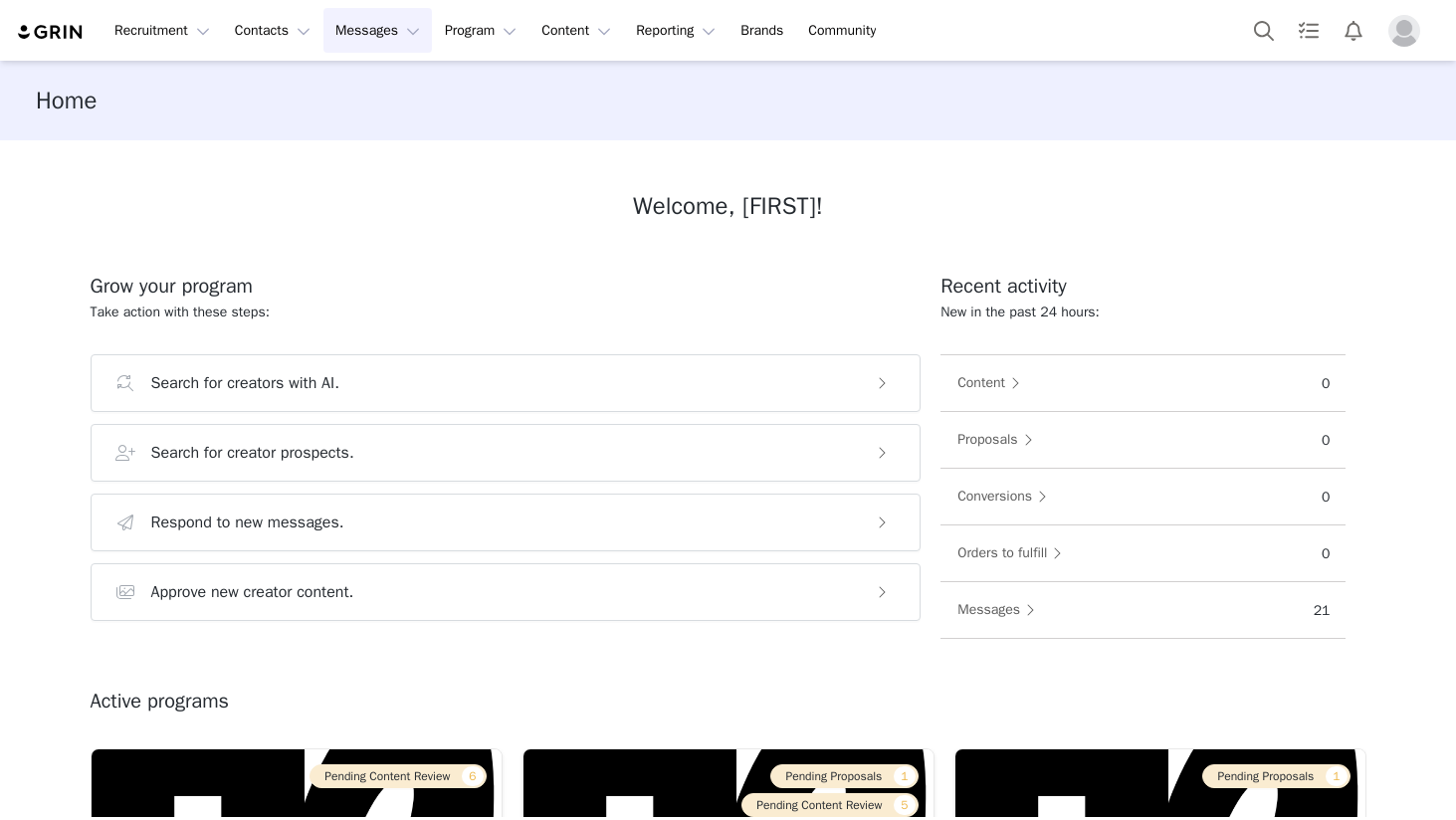 click on "Messages Messages" at bounding box center [377, 30] 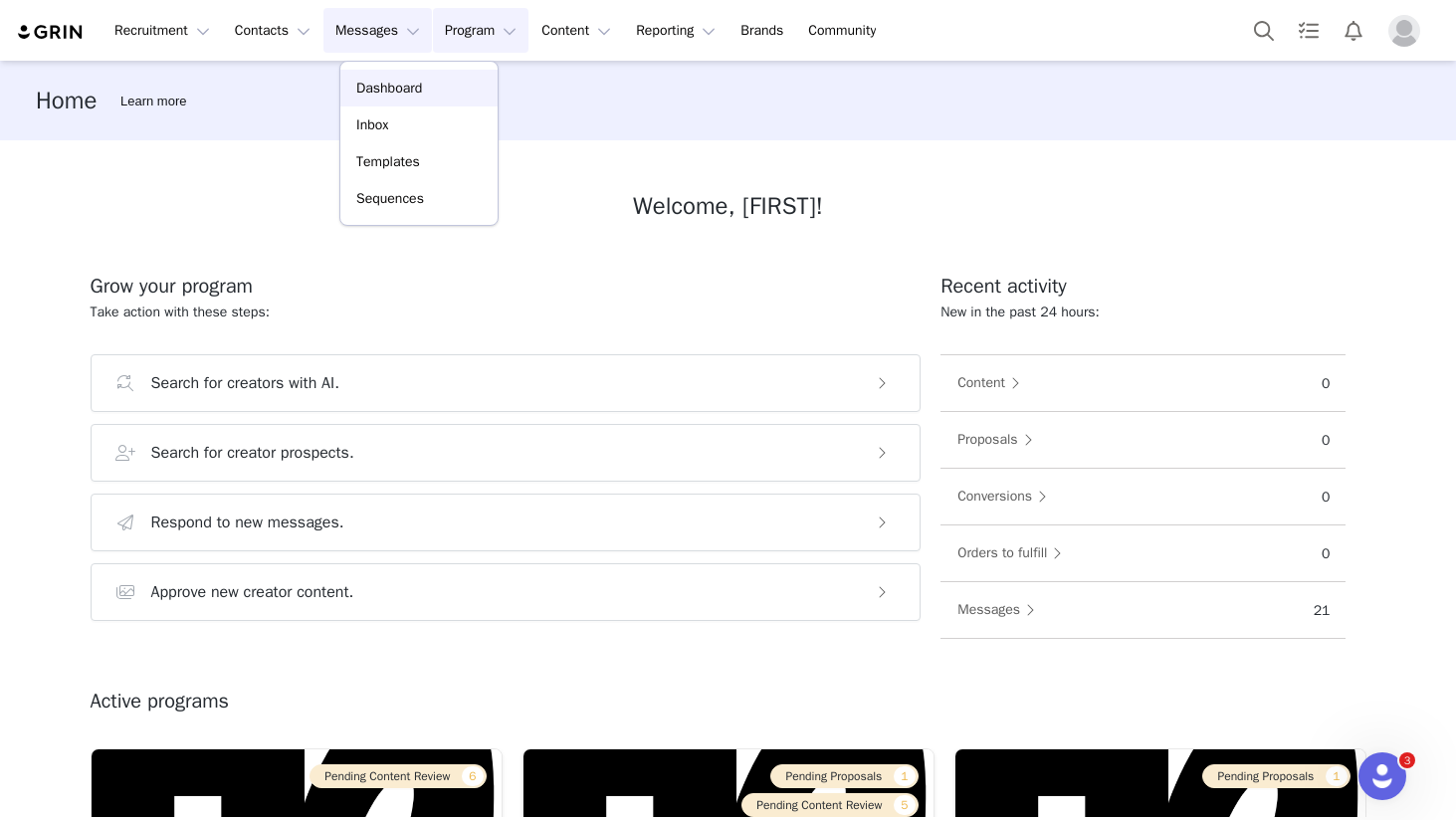 scroll, scrollTop: 0, scrollLeft: 0, axis: both 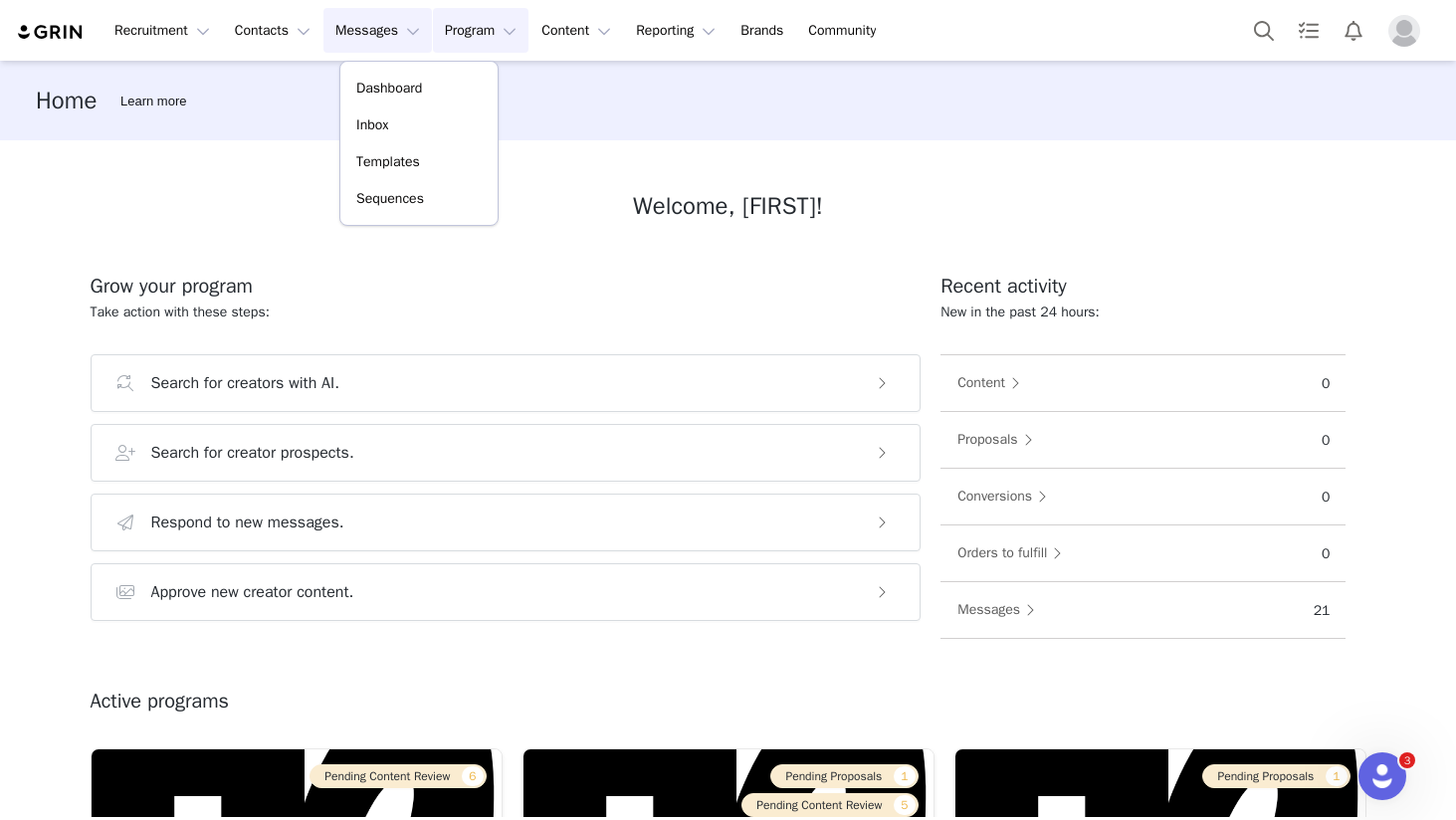 click on "Program Program" at bounding box center (481, 30) 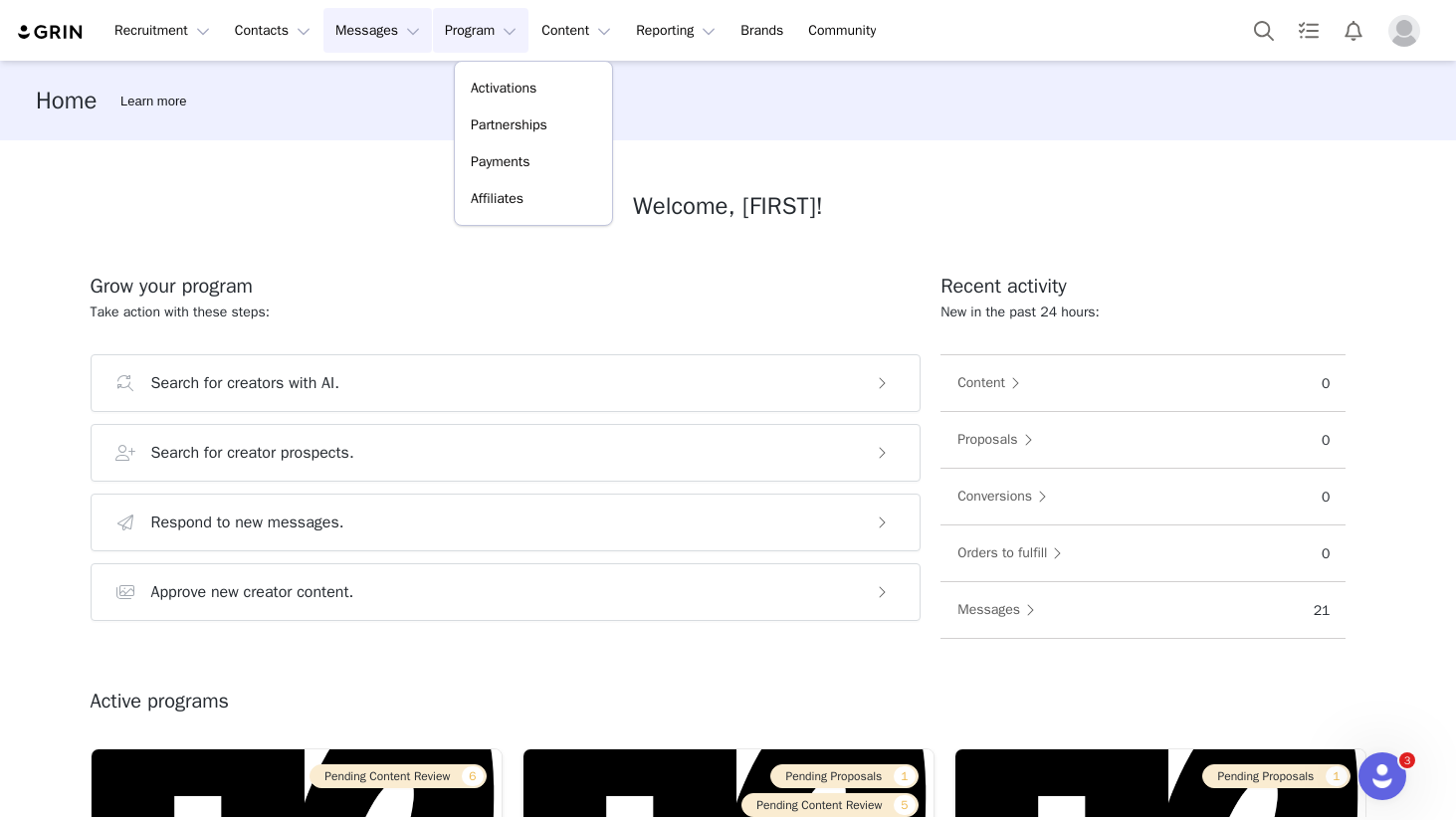 click on "Messages Messages" at bounding box center [377, 30] 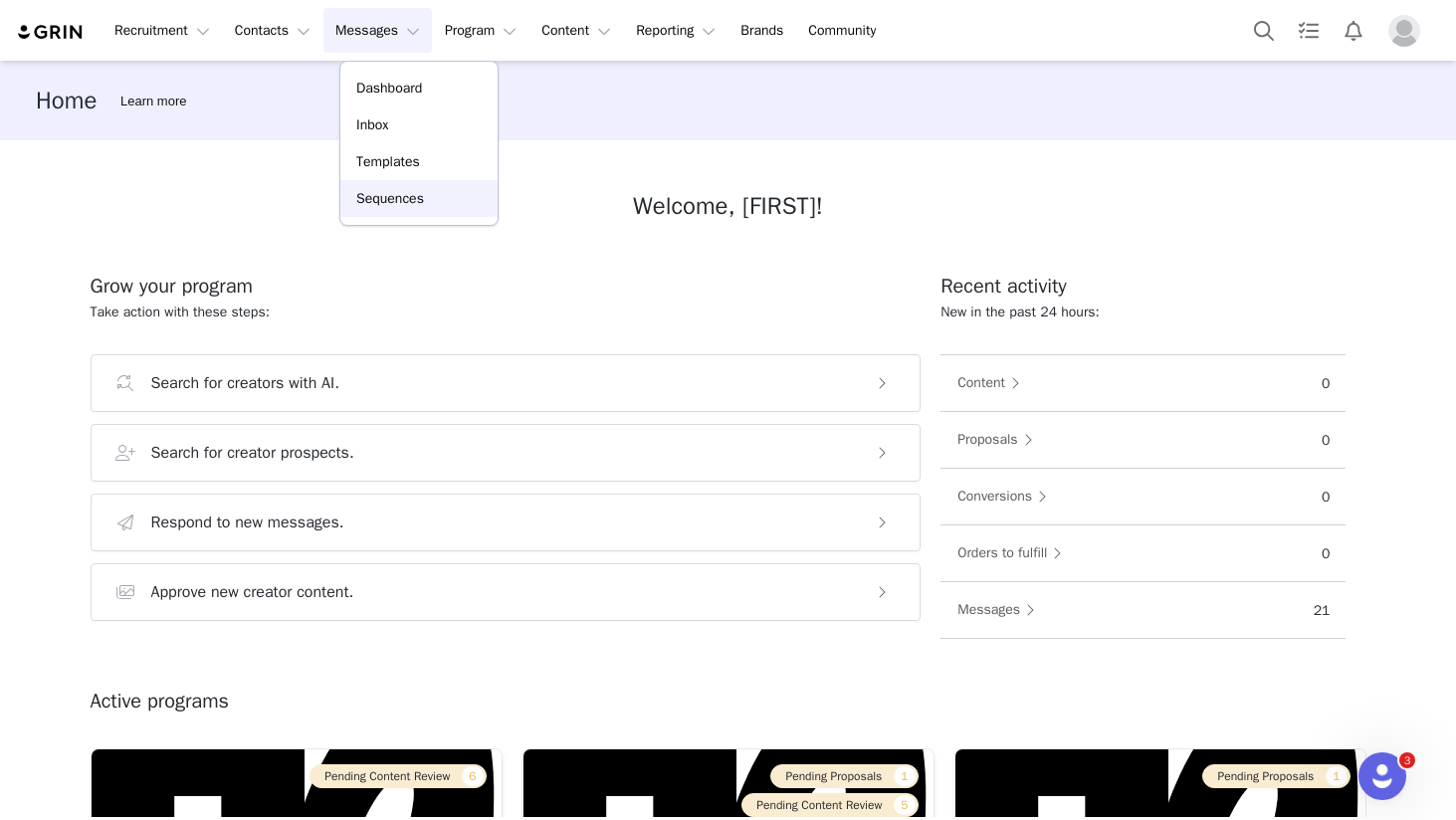 click on "Sequences" at bounding box center (390, 198) 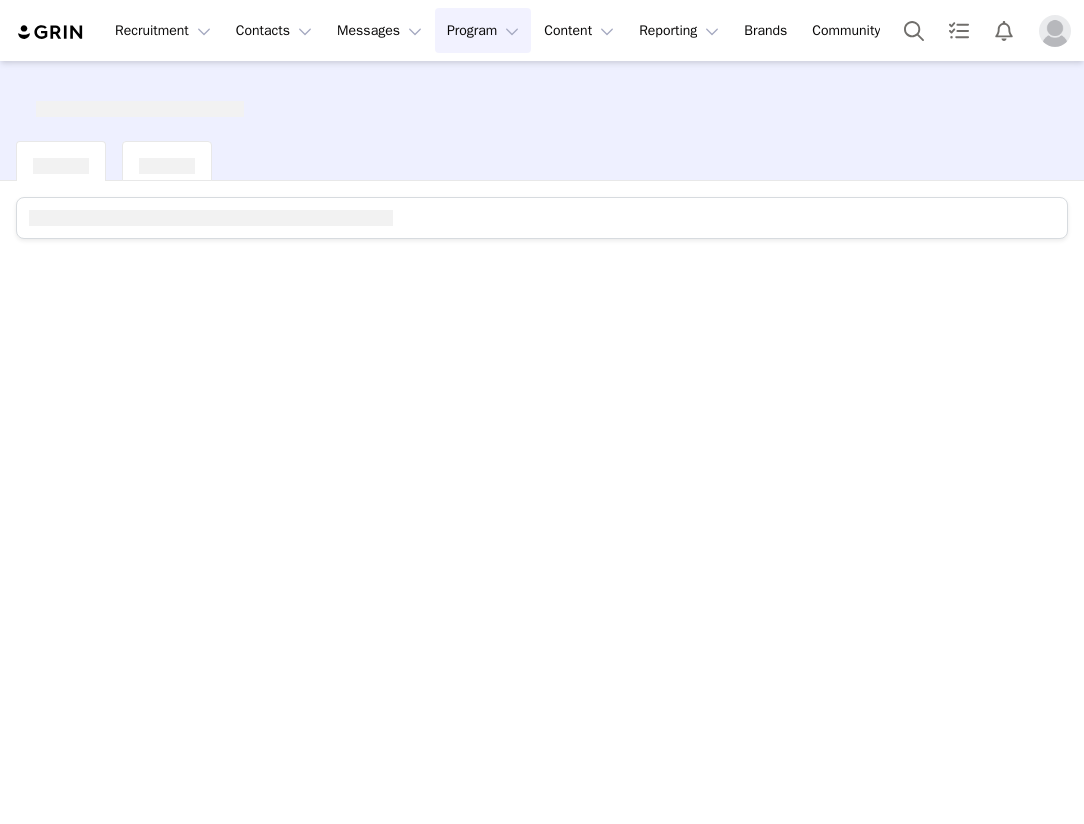 scroll, scrollTop: 0, scrollLeft: 0, axis: both 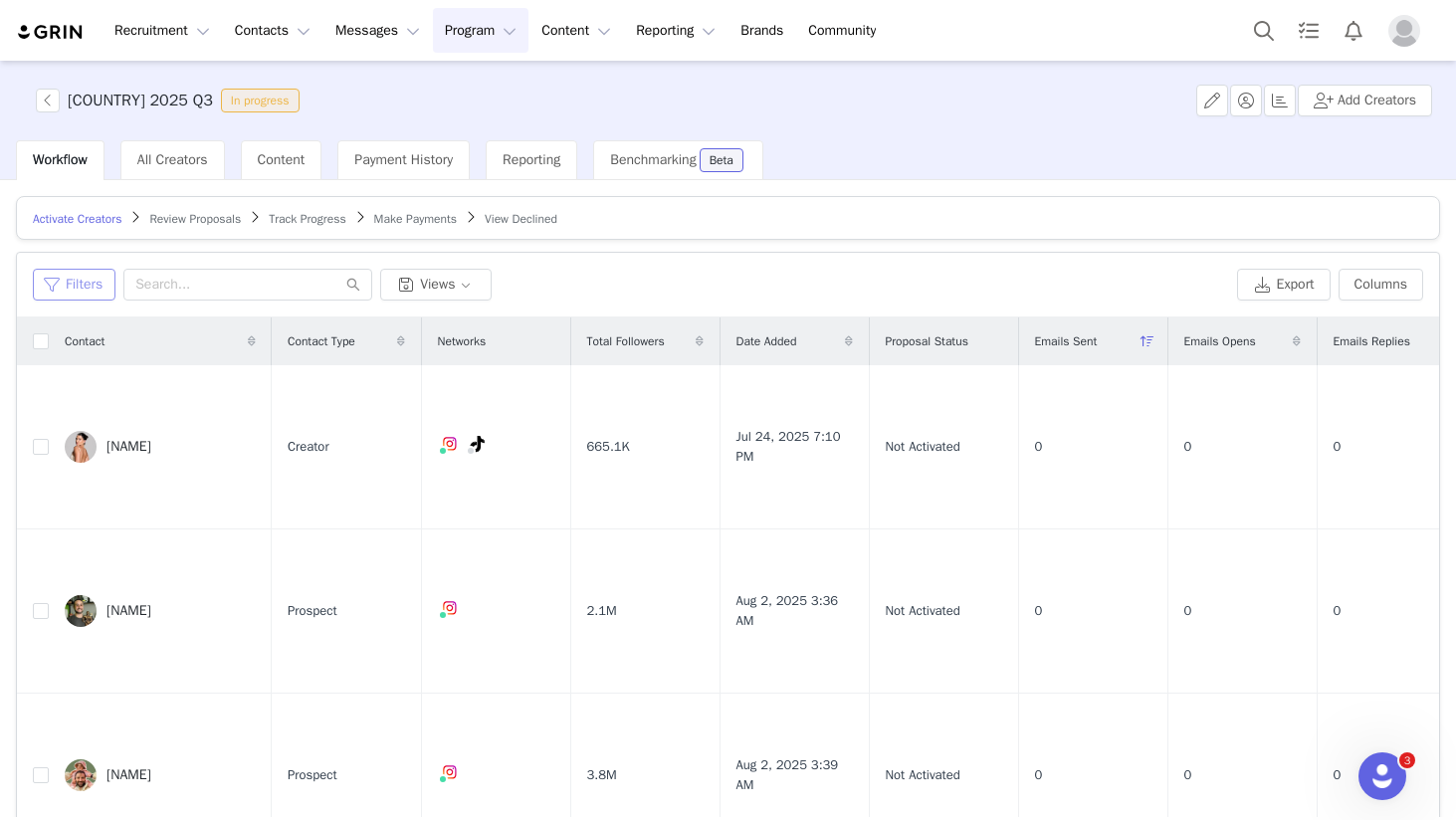 click on "Filters" at bounding box center [74, 285] 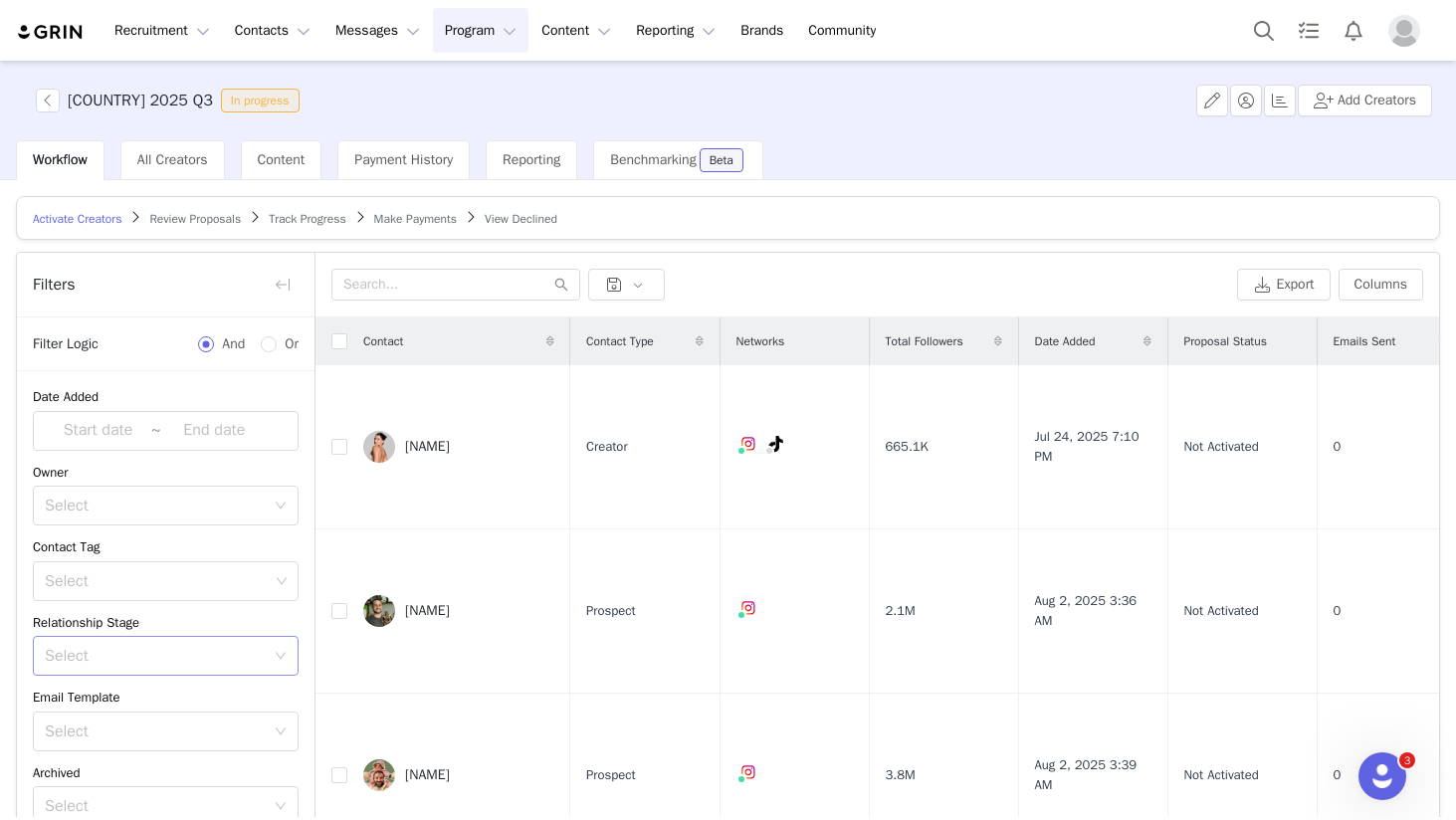 scroll, scrollTop: 84, scrollLeft: 0, axis: vertical 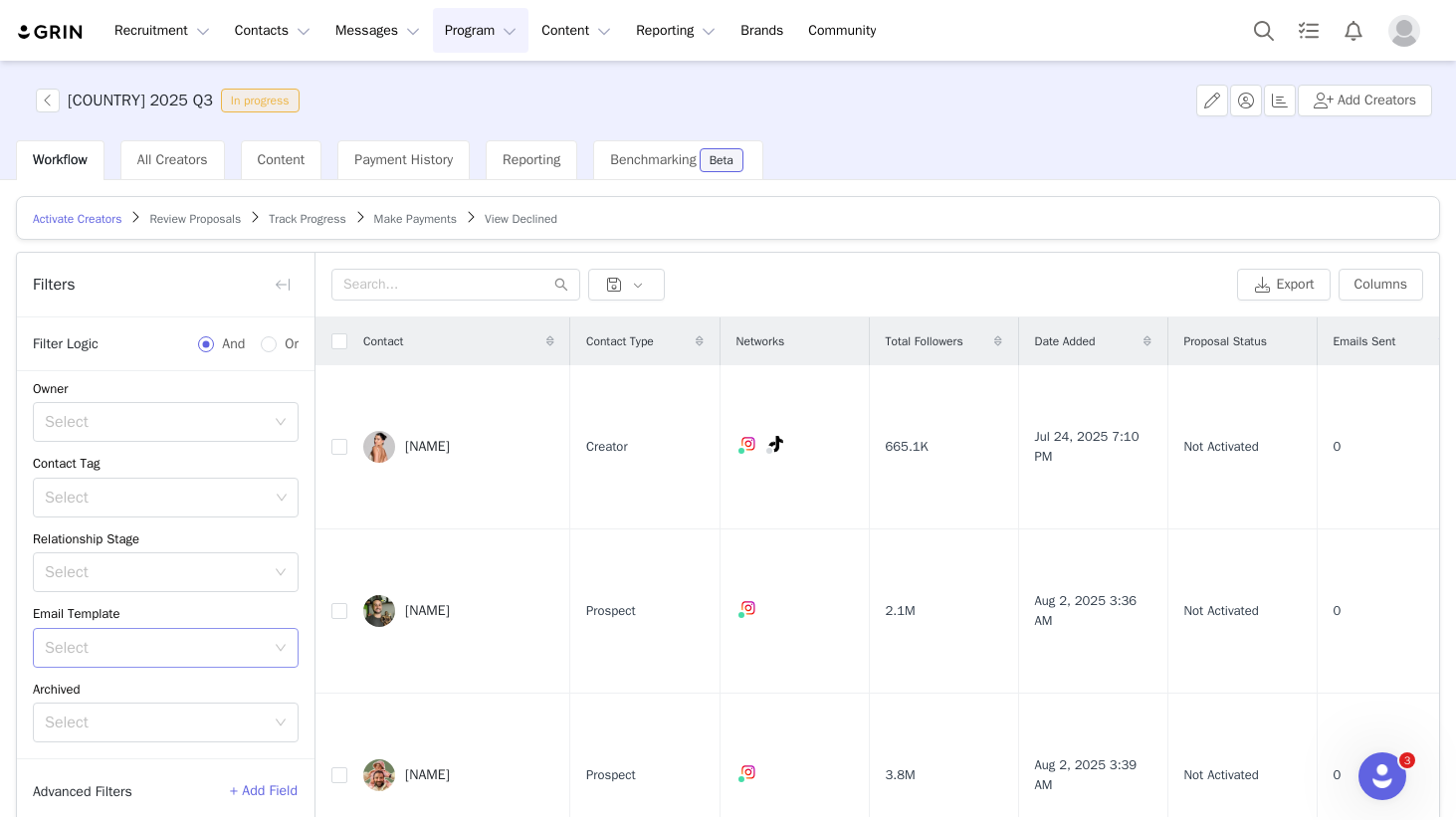 click on "Select" at bounding box center [154, 648] 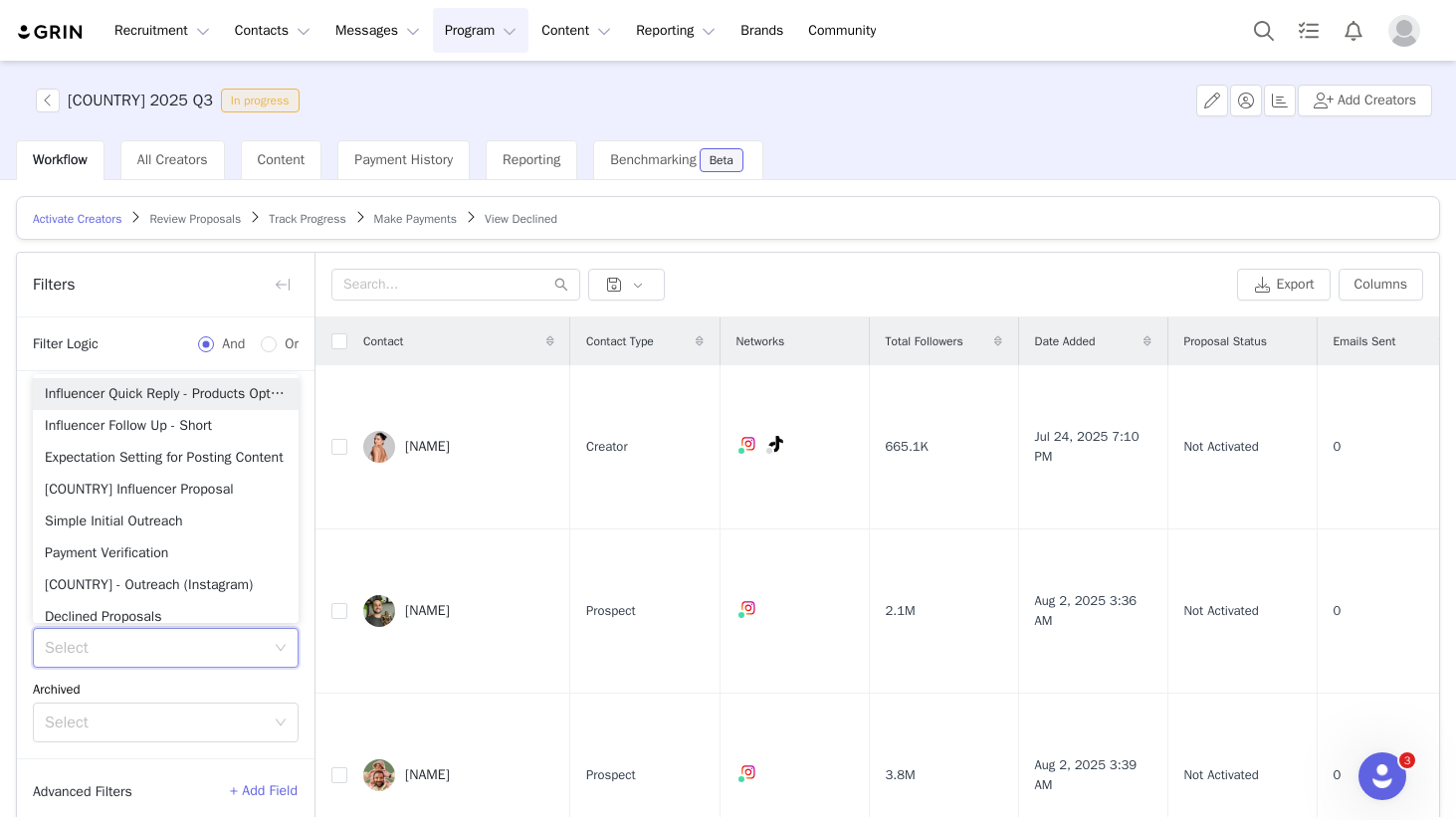 click on "Archived" at bounding box center (165, 690) 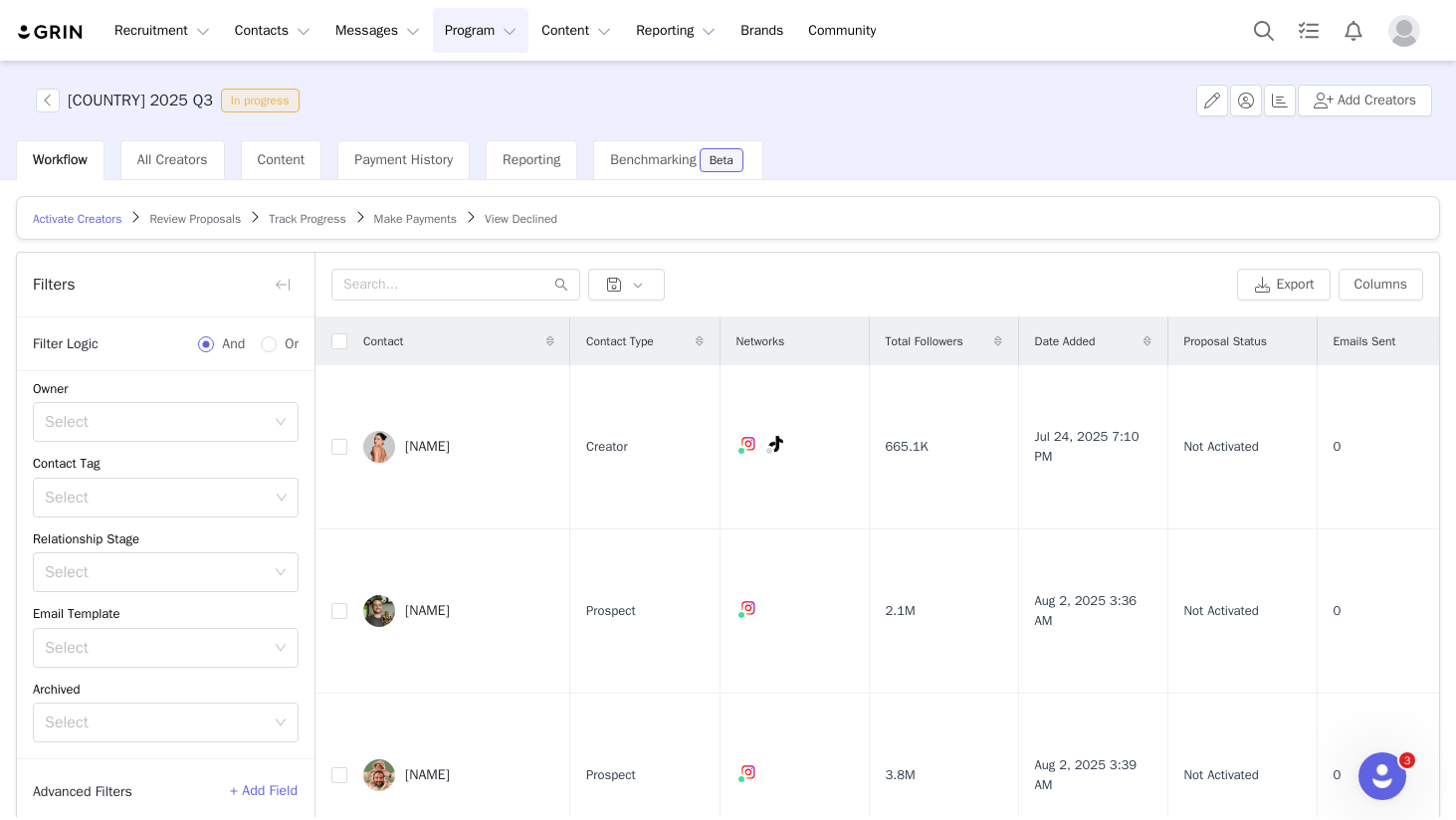 scroll, scrollTop: 95, scrollLeft: 0, axis: vertical 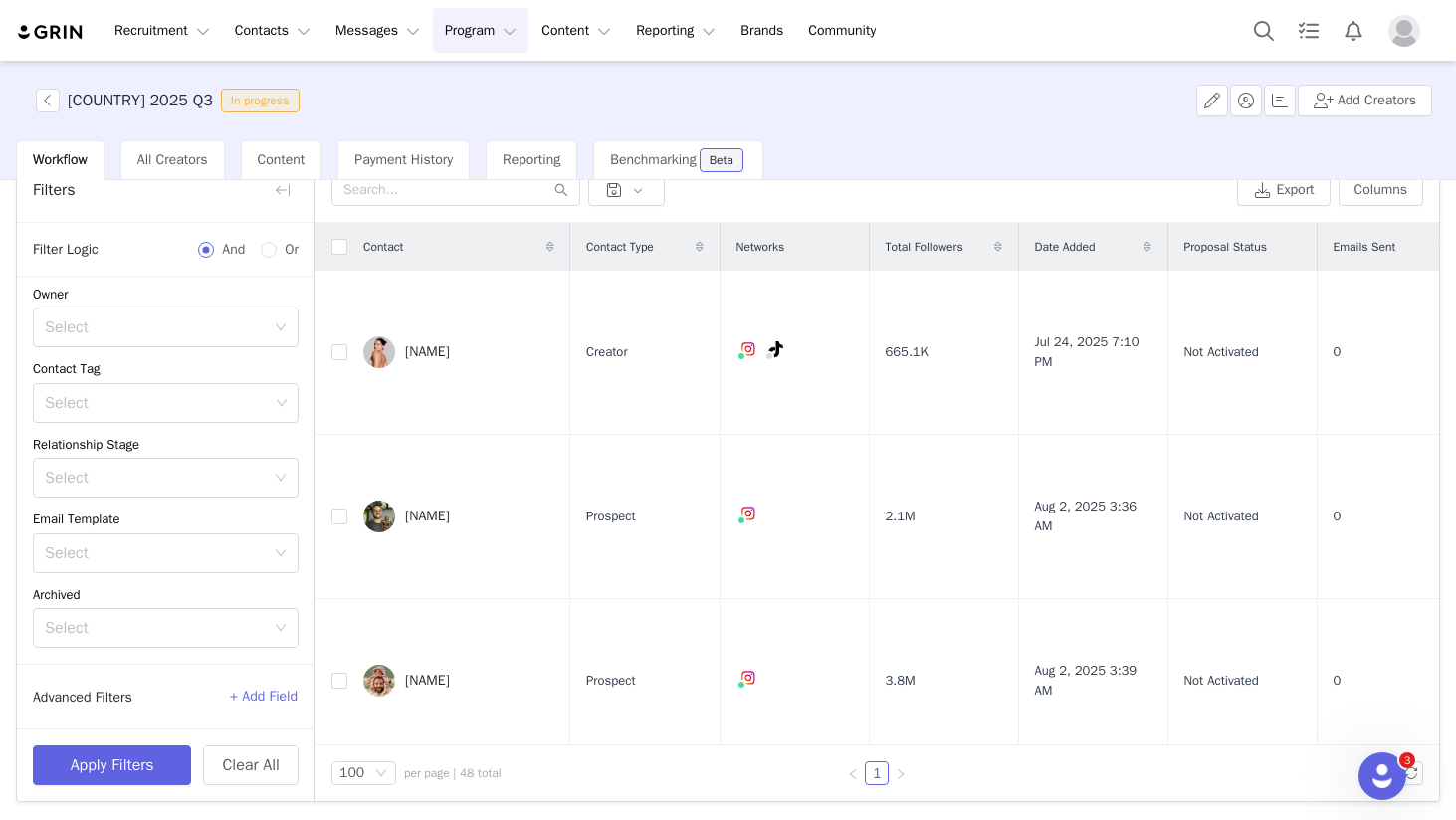 click on "Filters" at bounding box center [165, 190] 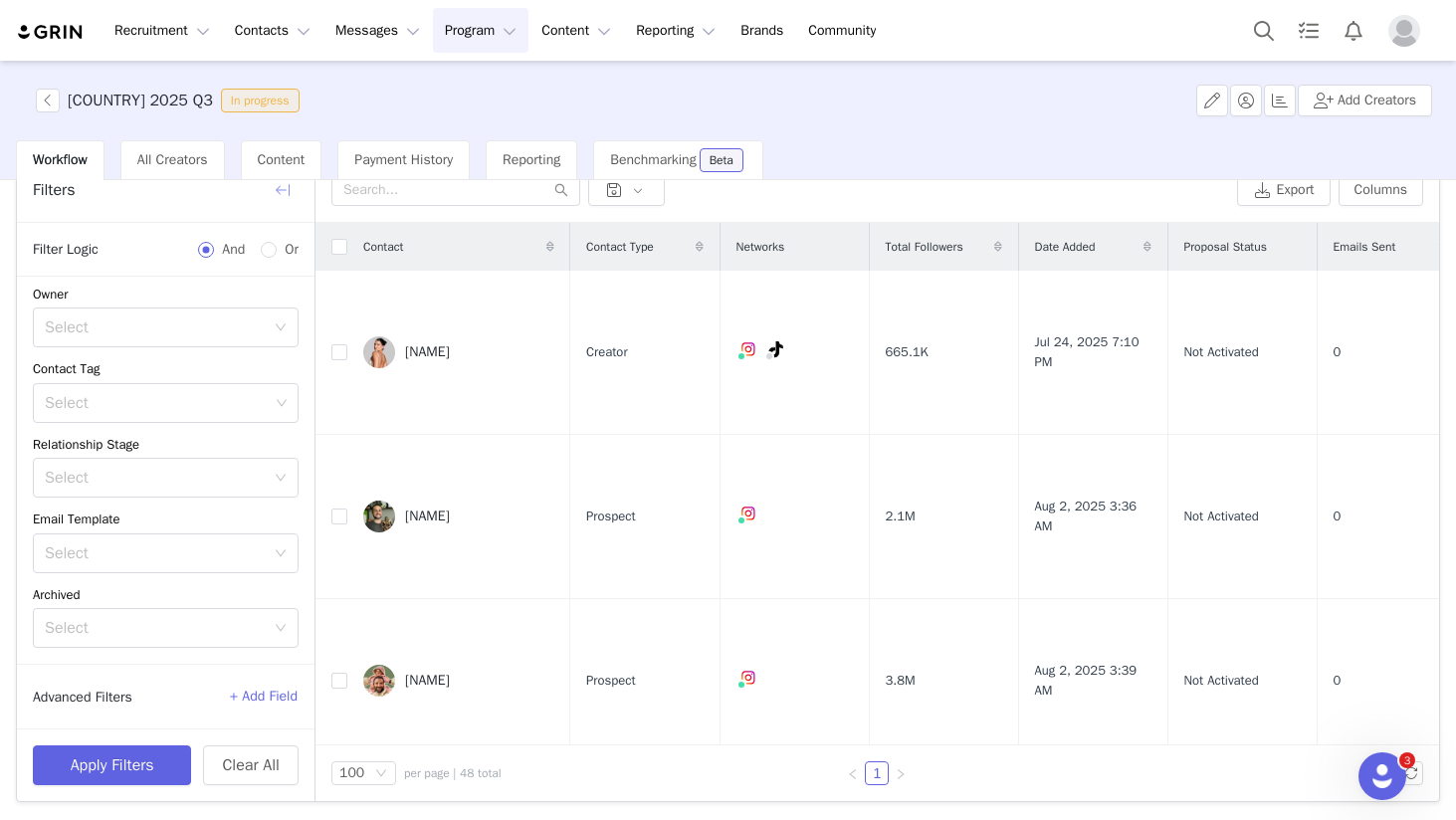 click at bounding box center (283, 190) 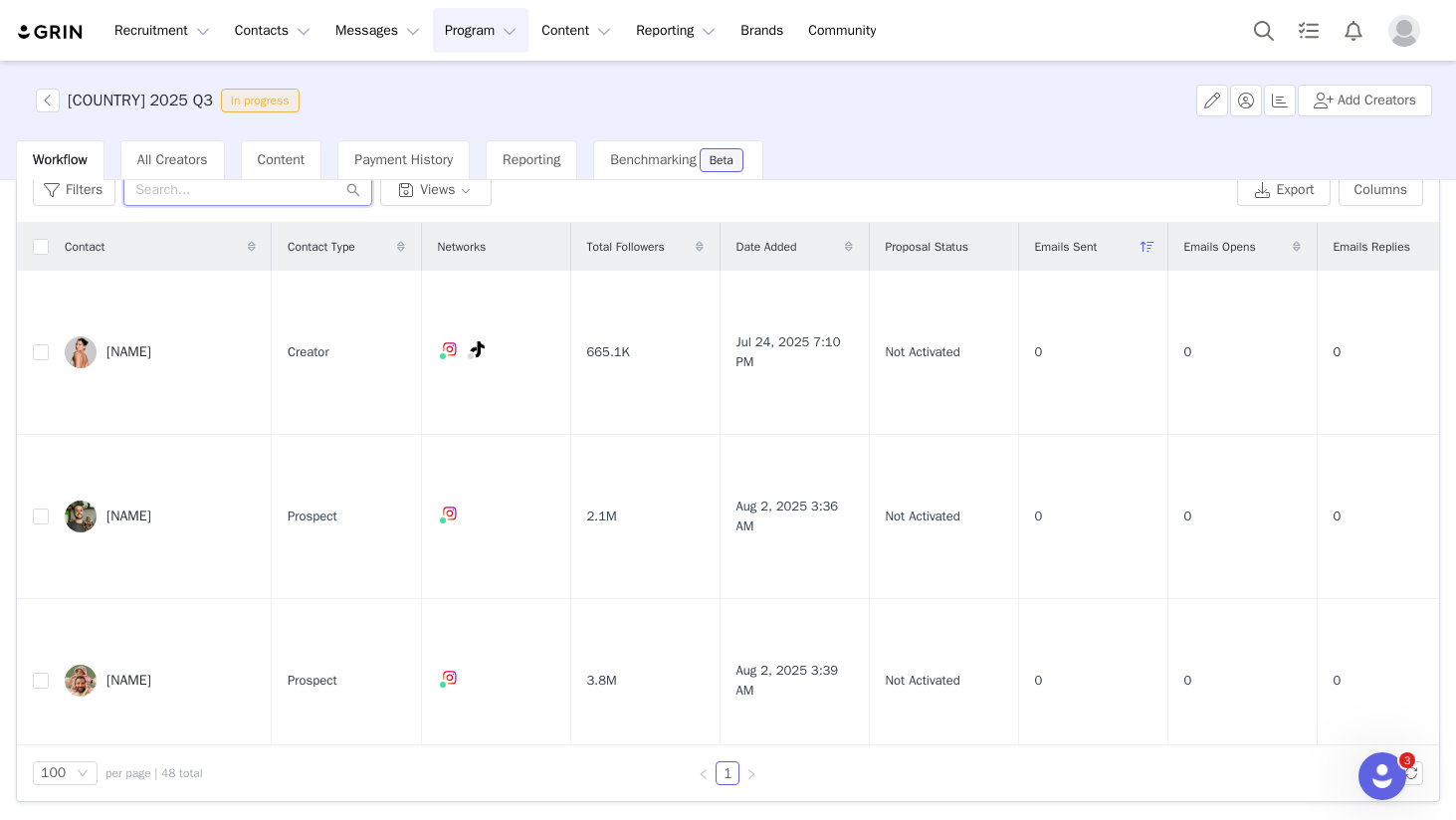 click at bounding box center (248, 190) 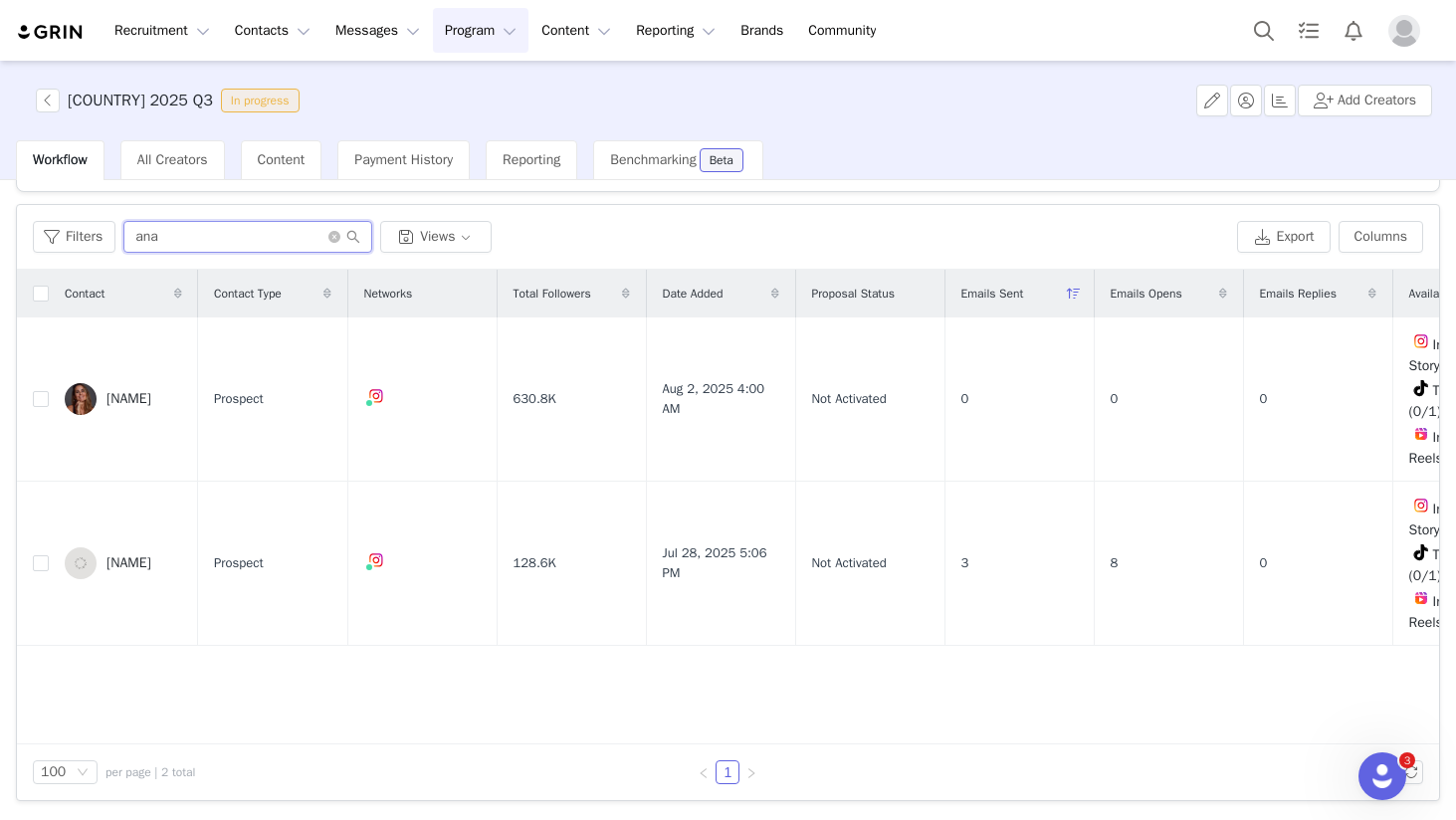 scroll, scrollTop: 47, scrollLeft: 0, axis: vertical 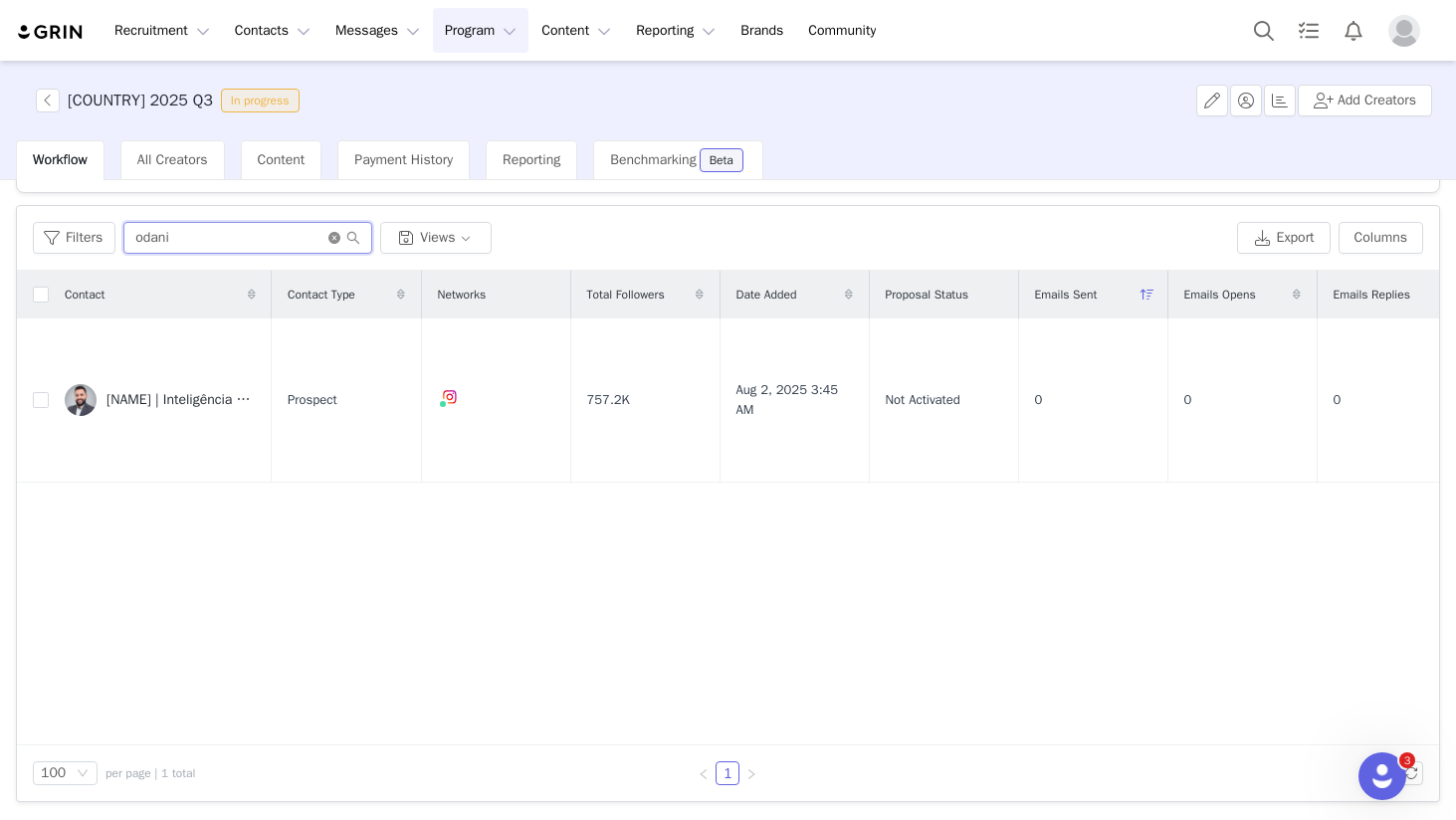 type on "odani" 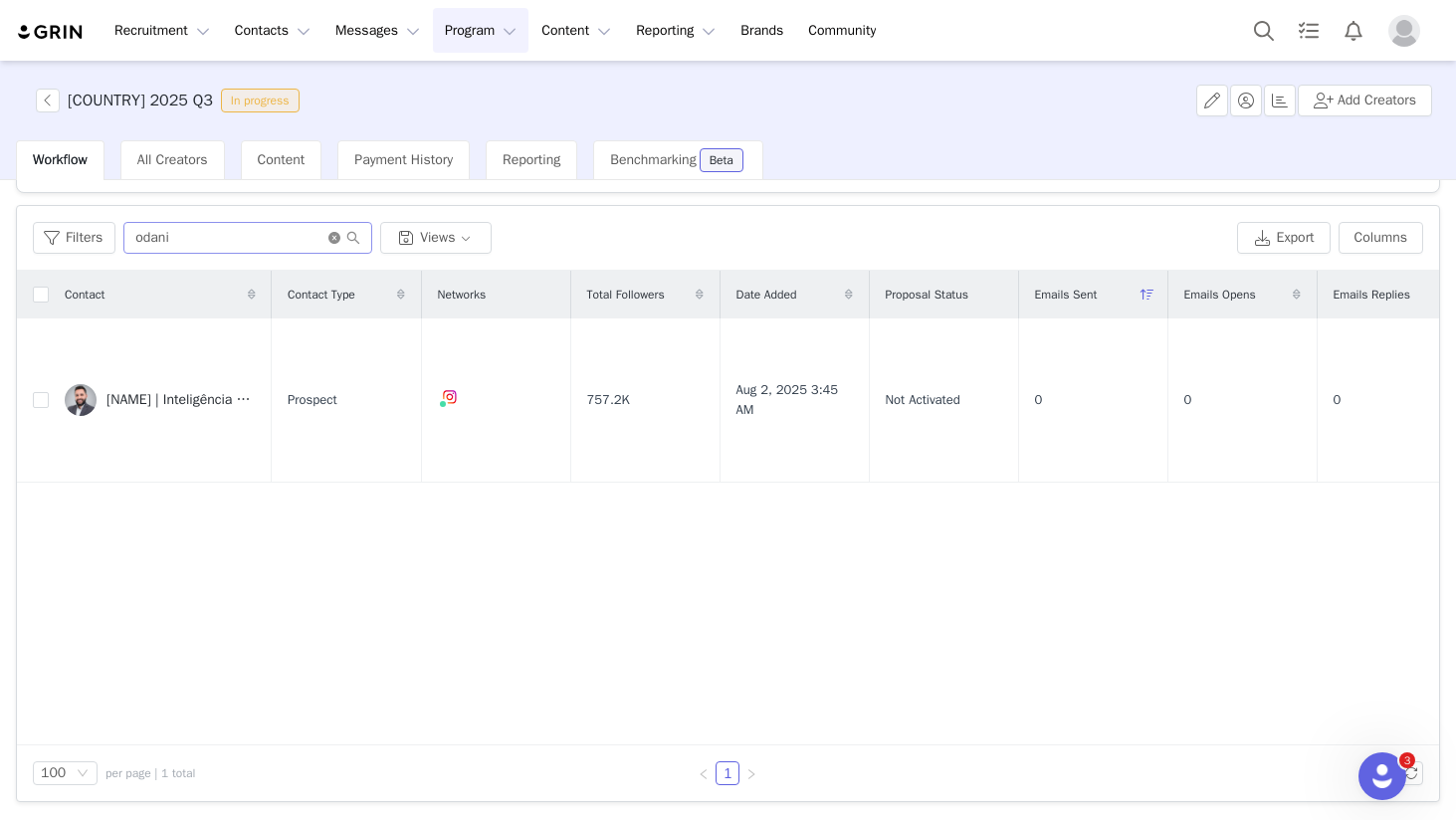 click 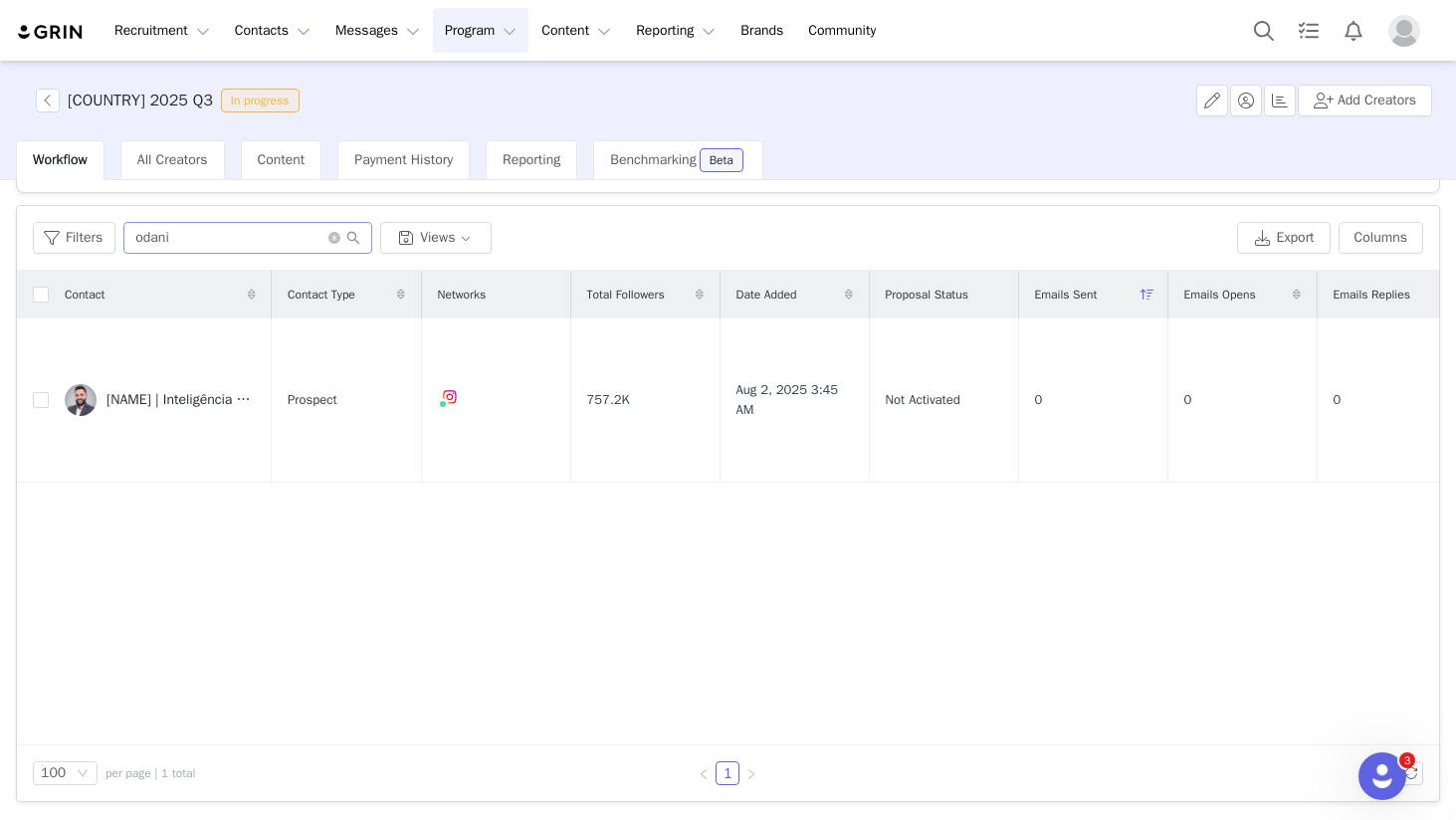 type 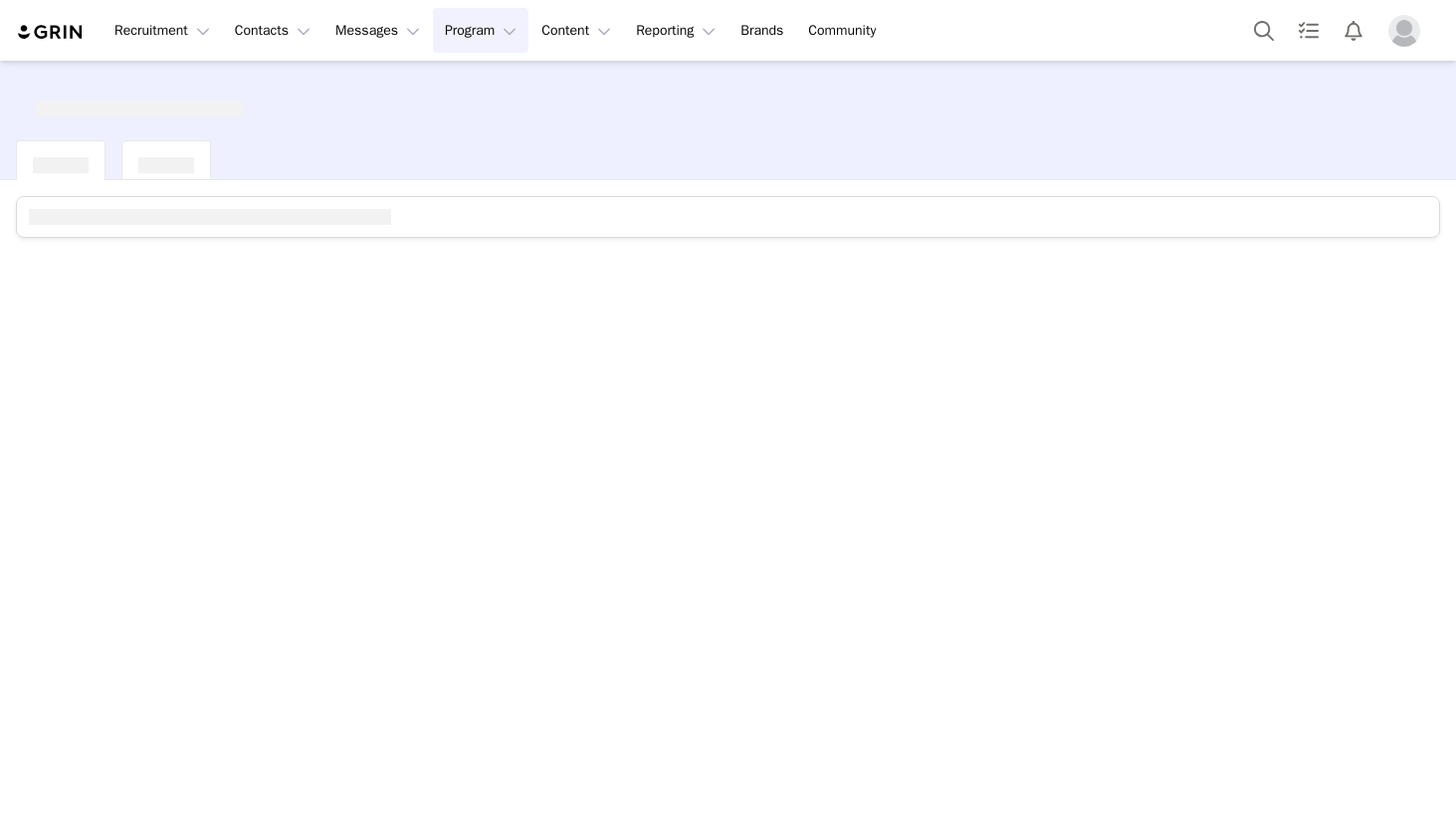scroll, scrollTop: 0, scrollLeft: 0, axis: both 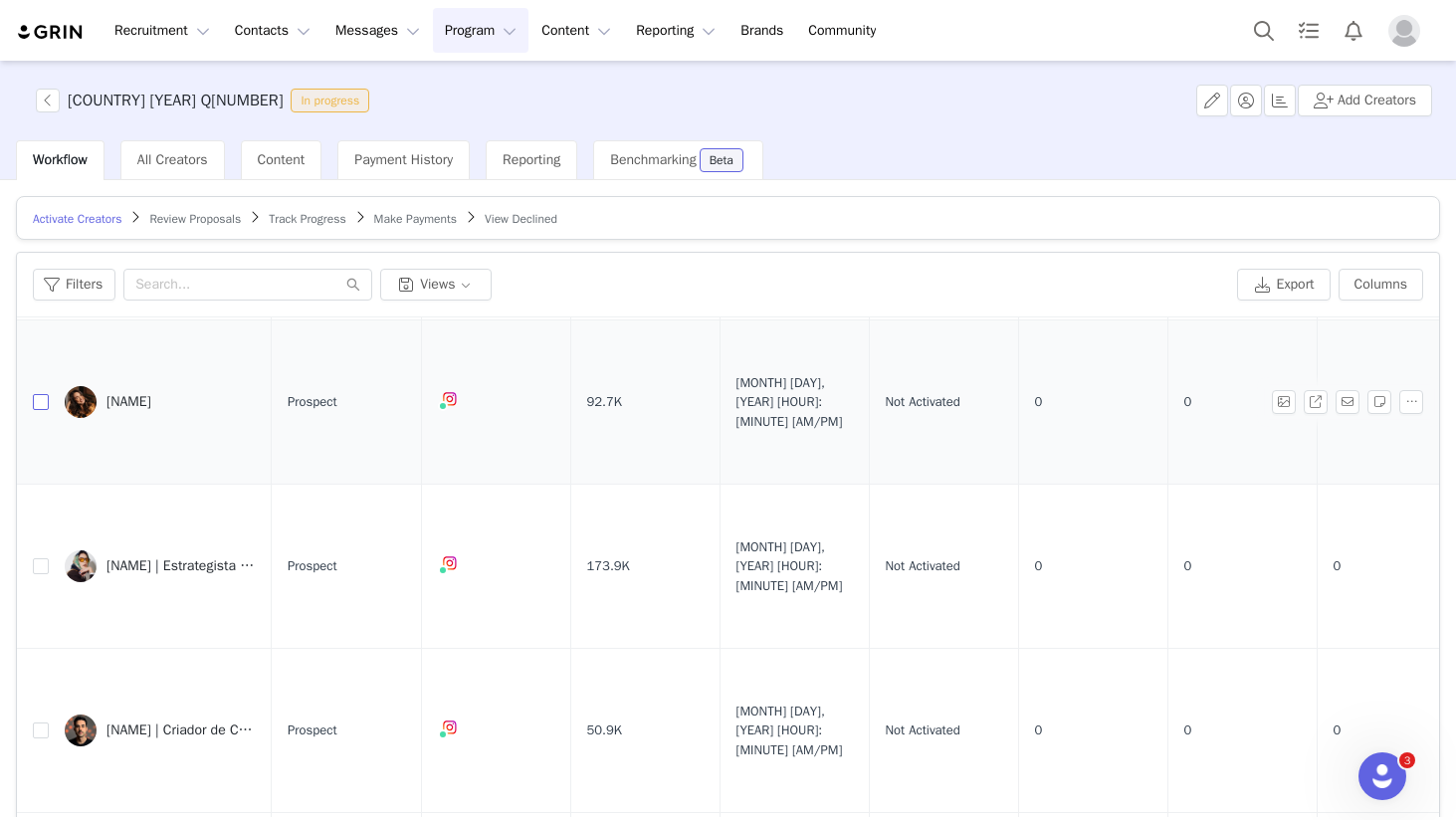 click at bounding box center [41, 402] 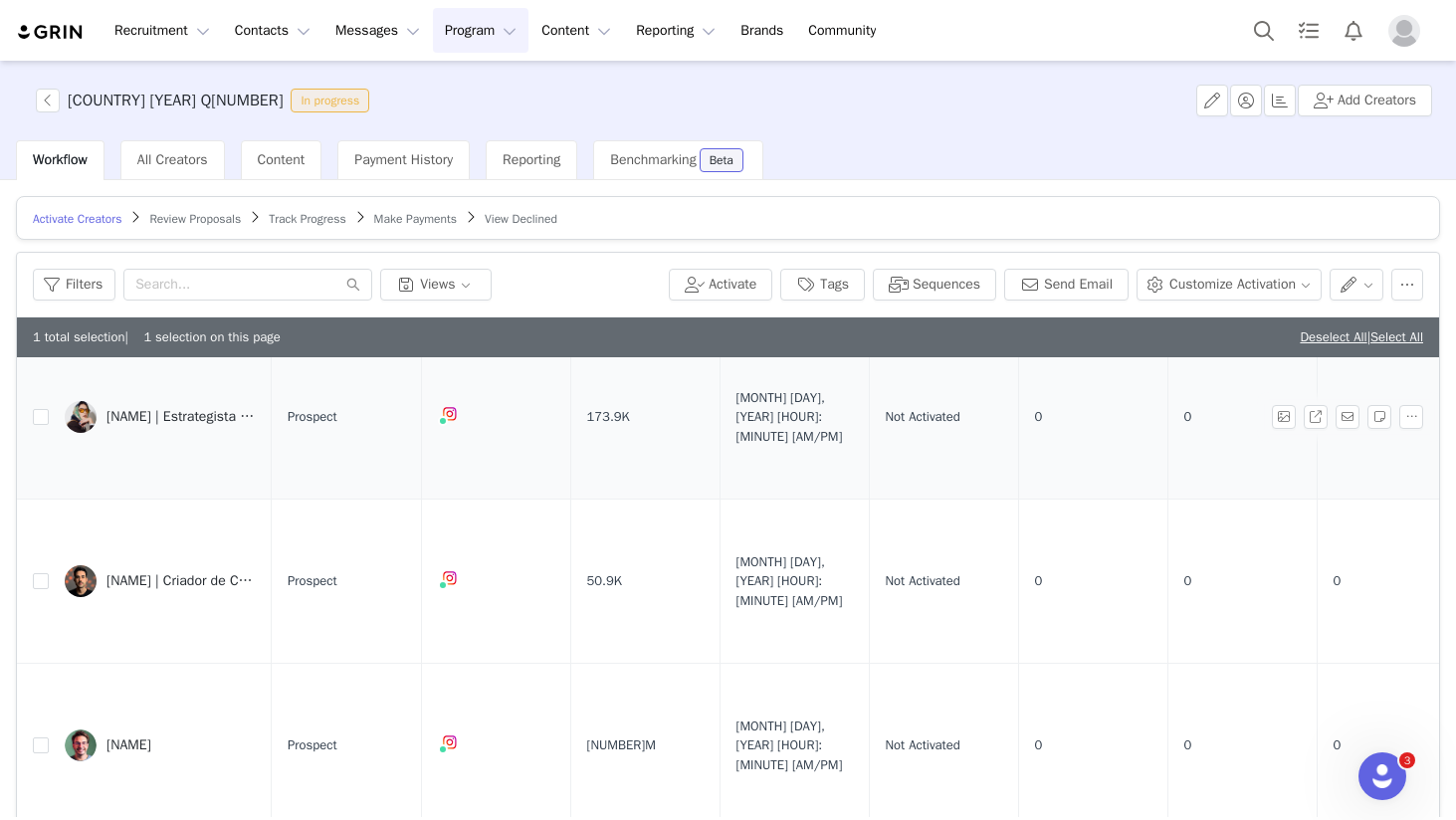scroll, scrollTop: 1222, scrollLeft: 0, axis: vertical 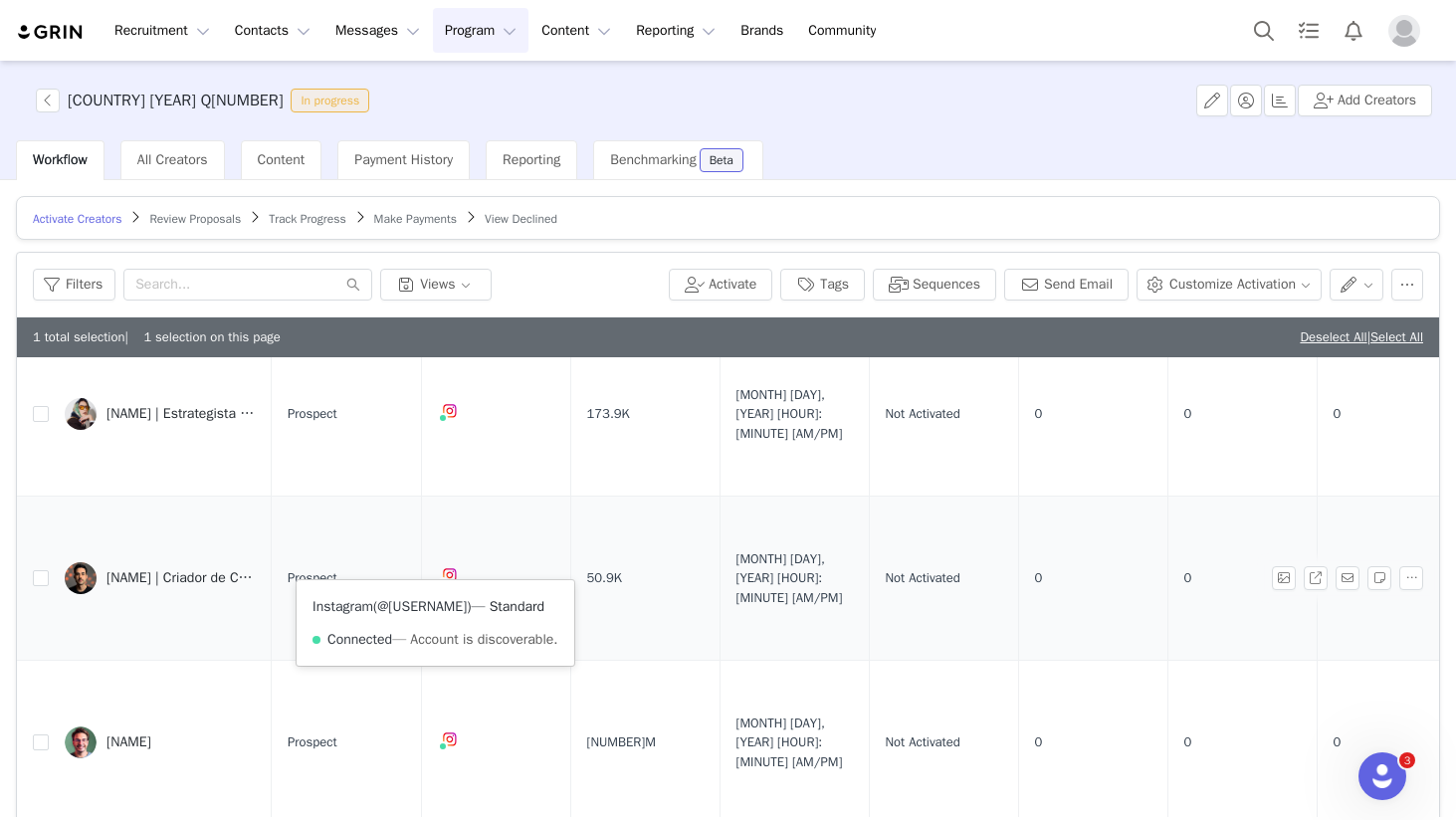 click on "@[USERNAME]" at bounding box center [422, 606] 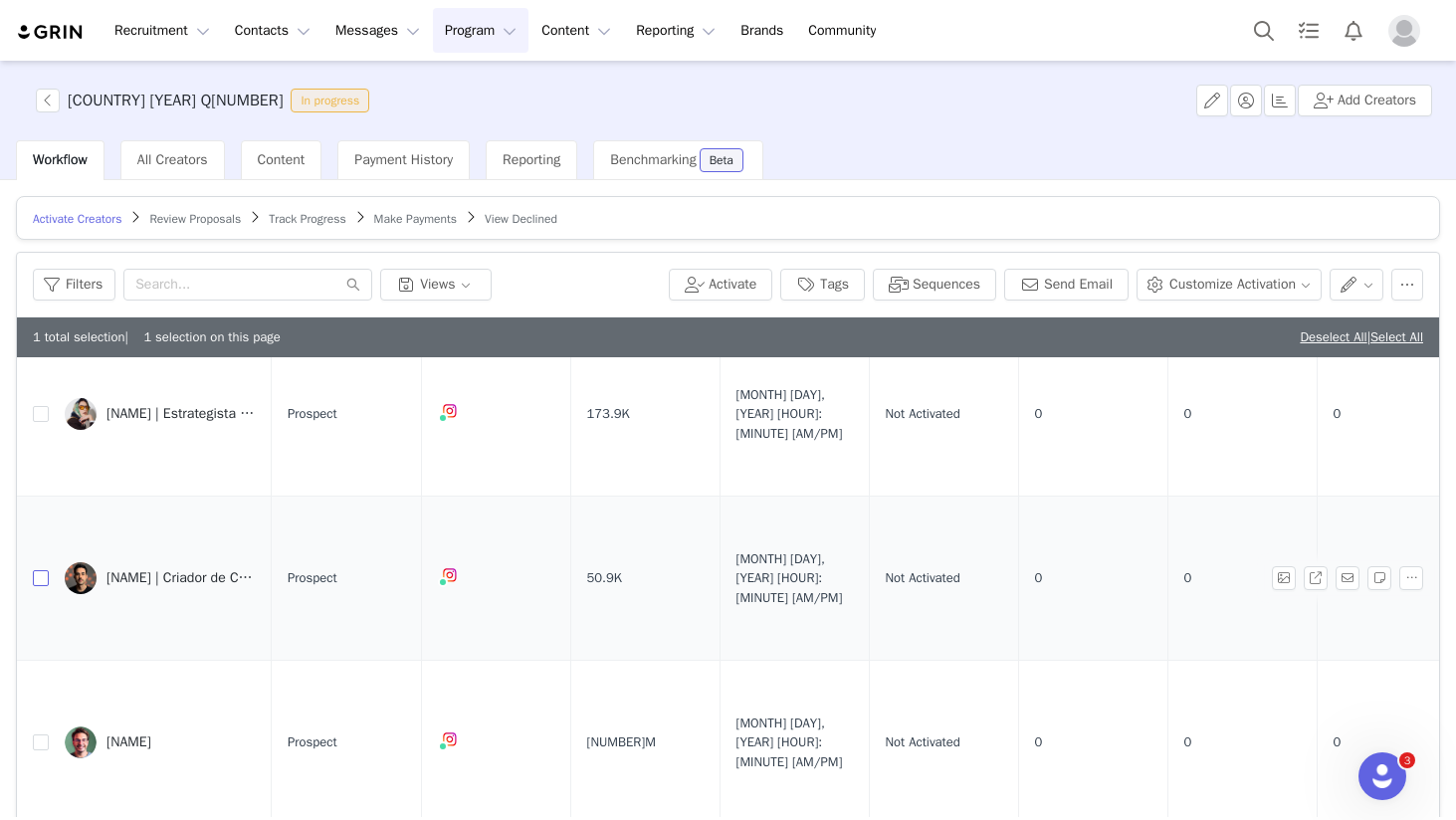 click at bounding box center (41, 578) 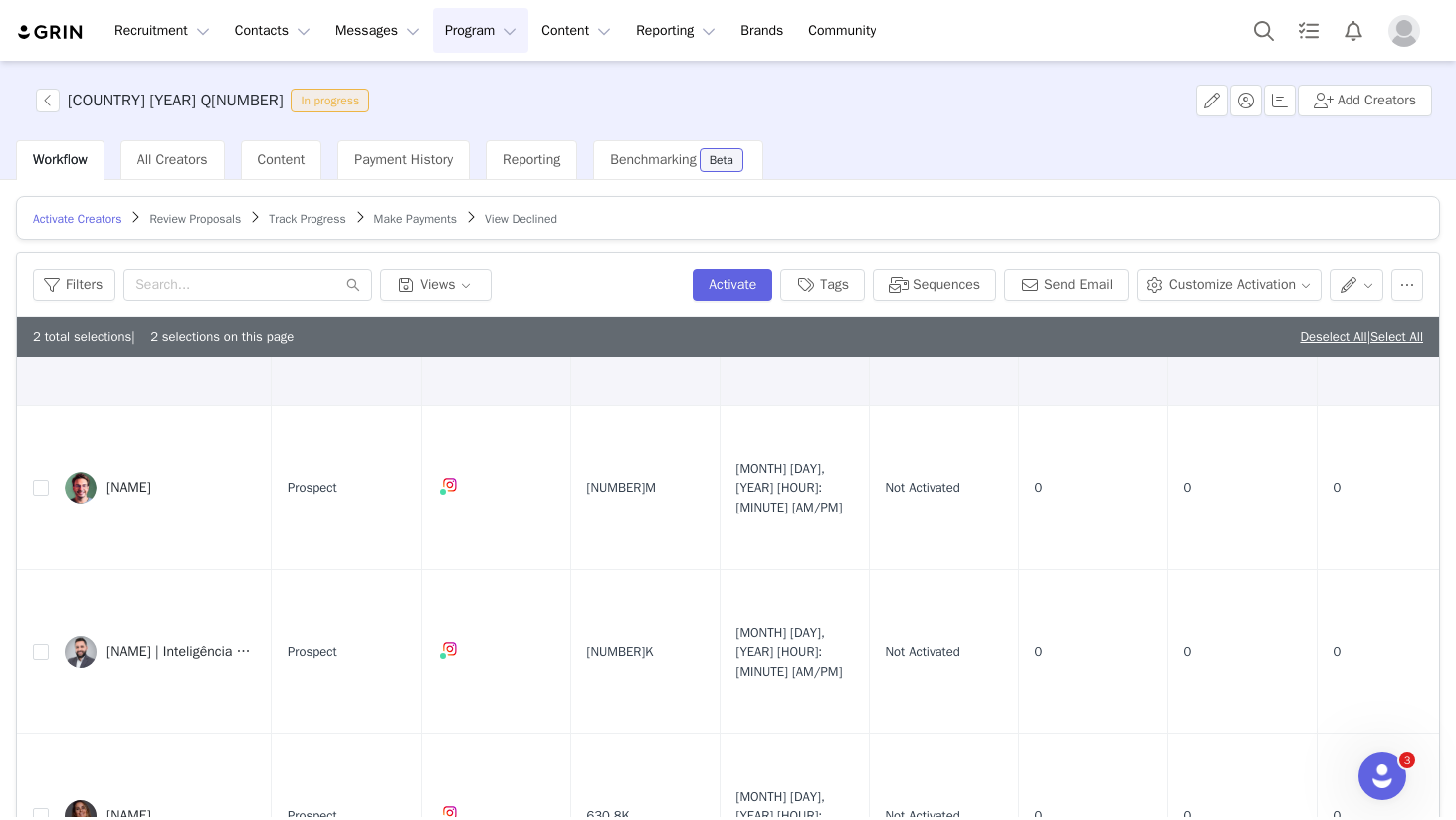 scroll, scrollTop: 1505, scrollLeft: 0, axis: vertical 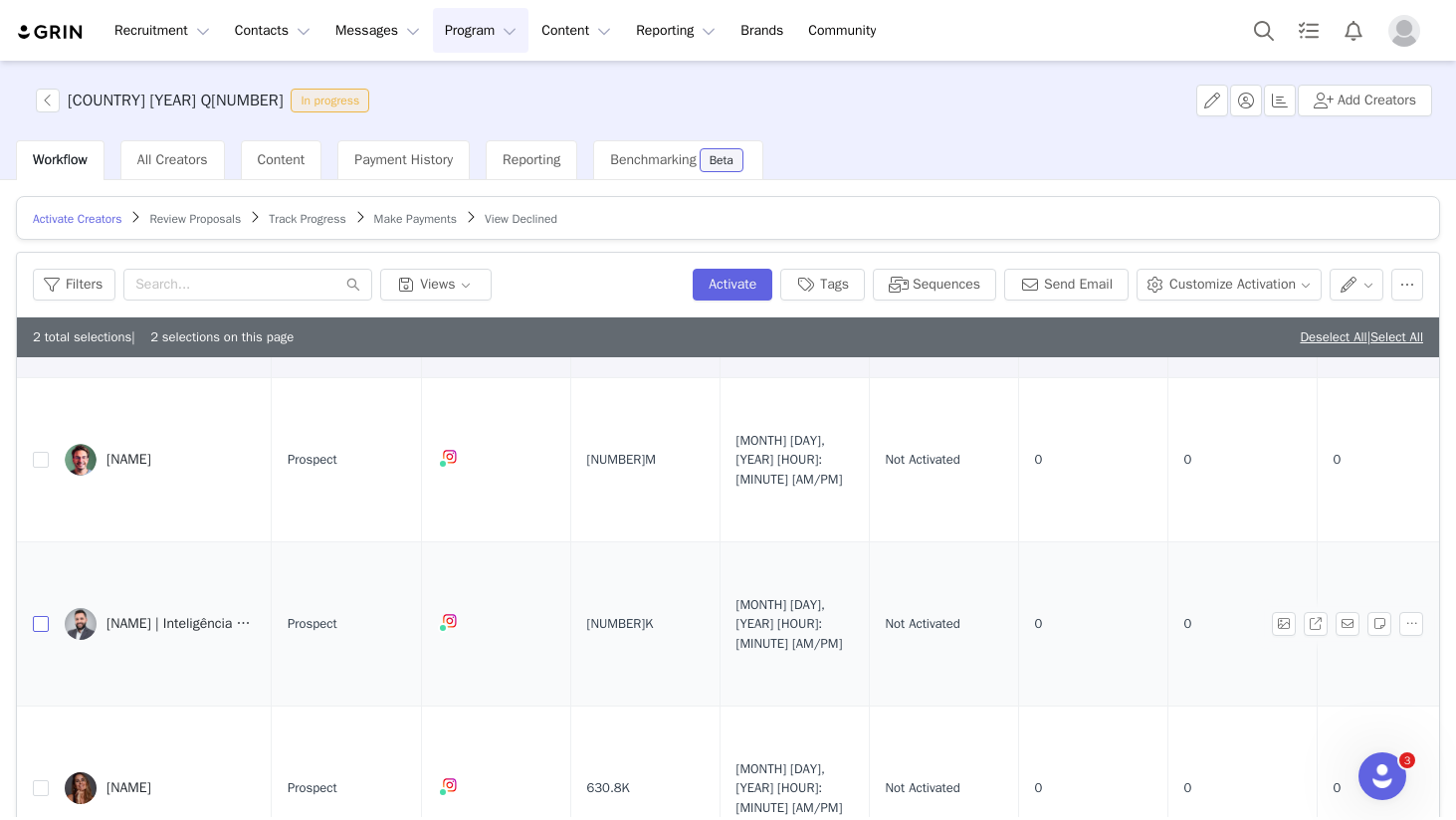 click at bounding box center [41, 624] 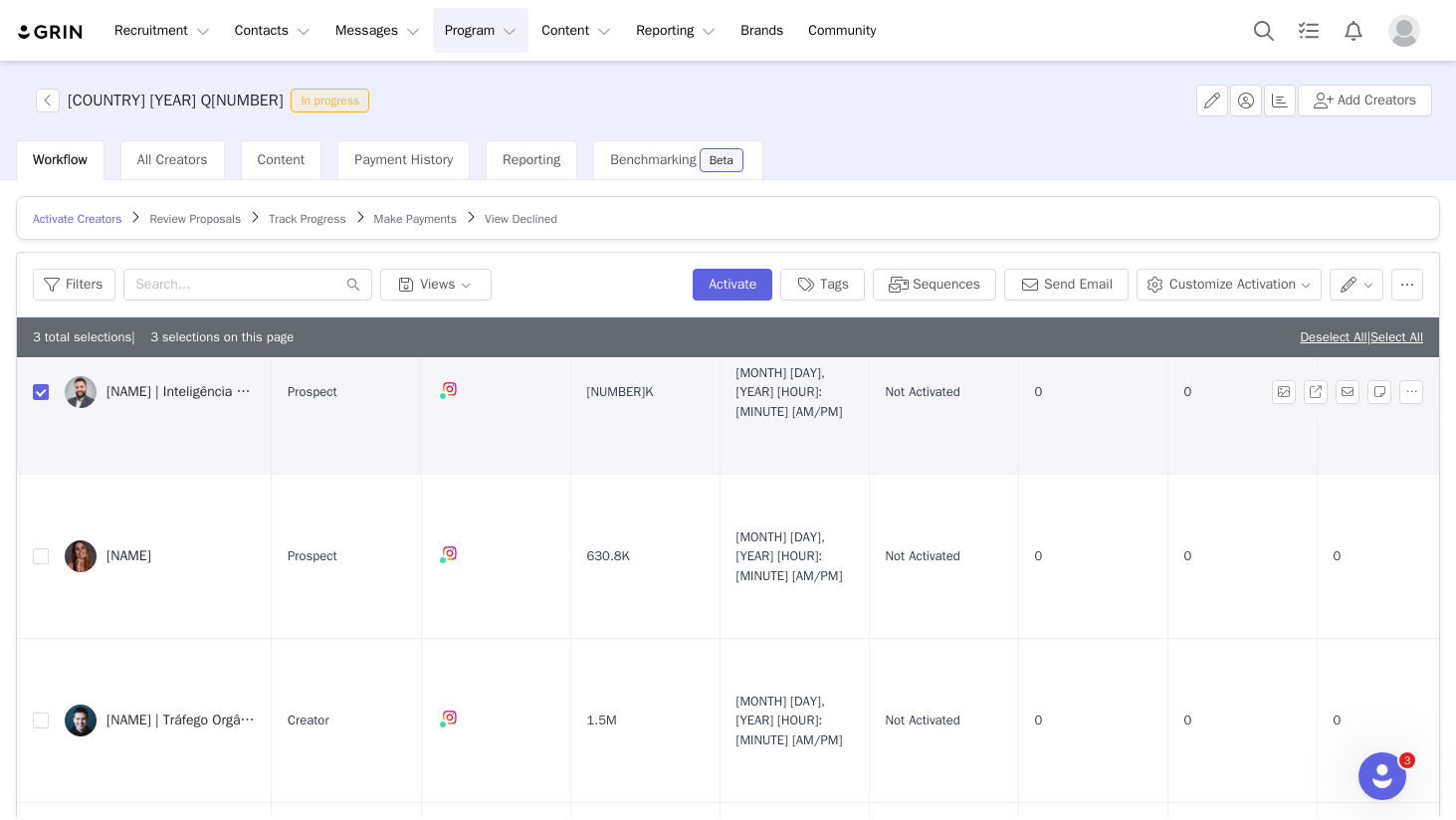 scroll, scrollTop: 1738, scrollLeft: 0, axis: vertical 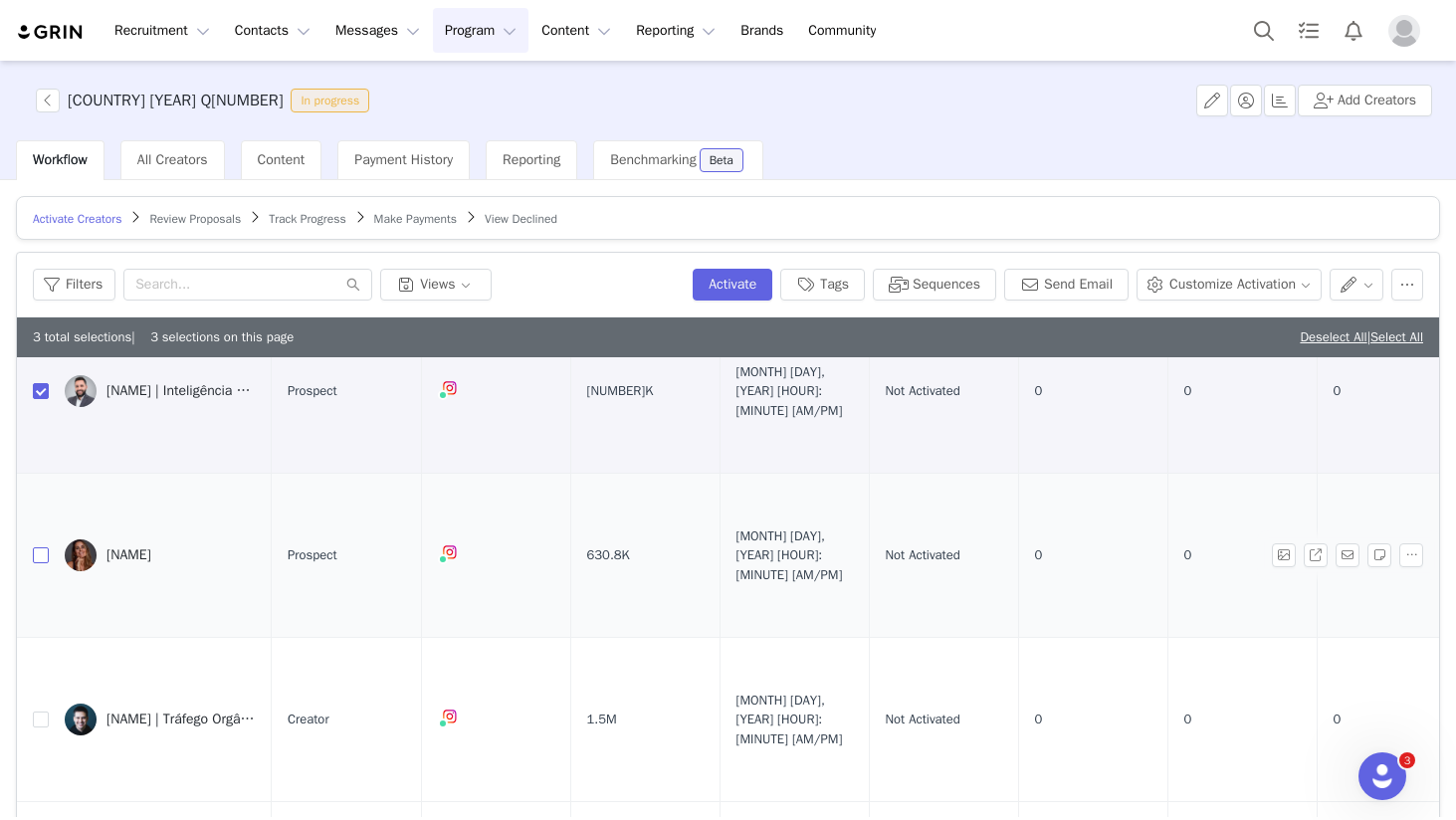 click at bounding box center (41, 555) 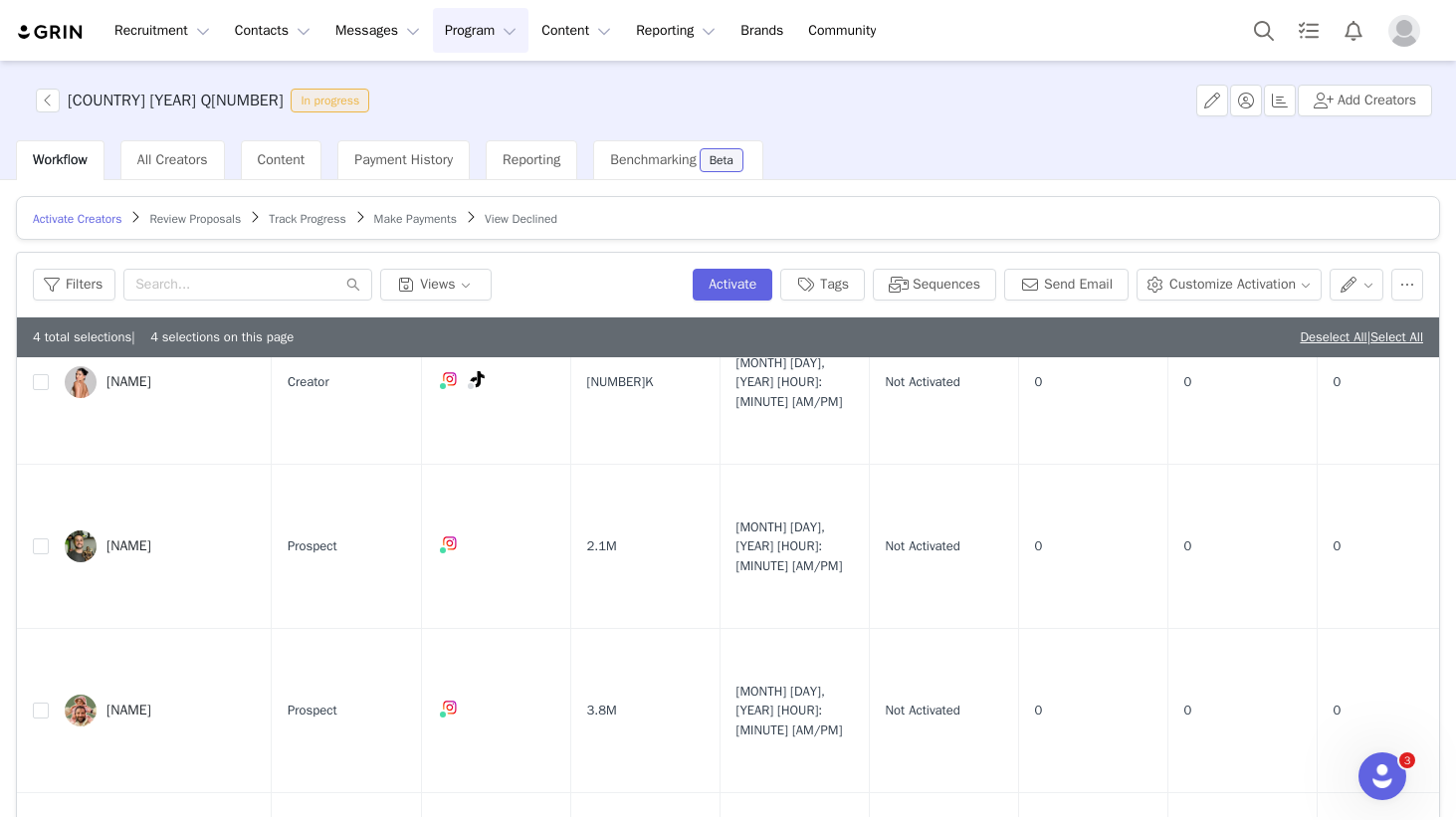 scroll, scrollTop: 0, scrollLeft: 0, axis: both 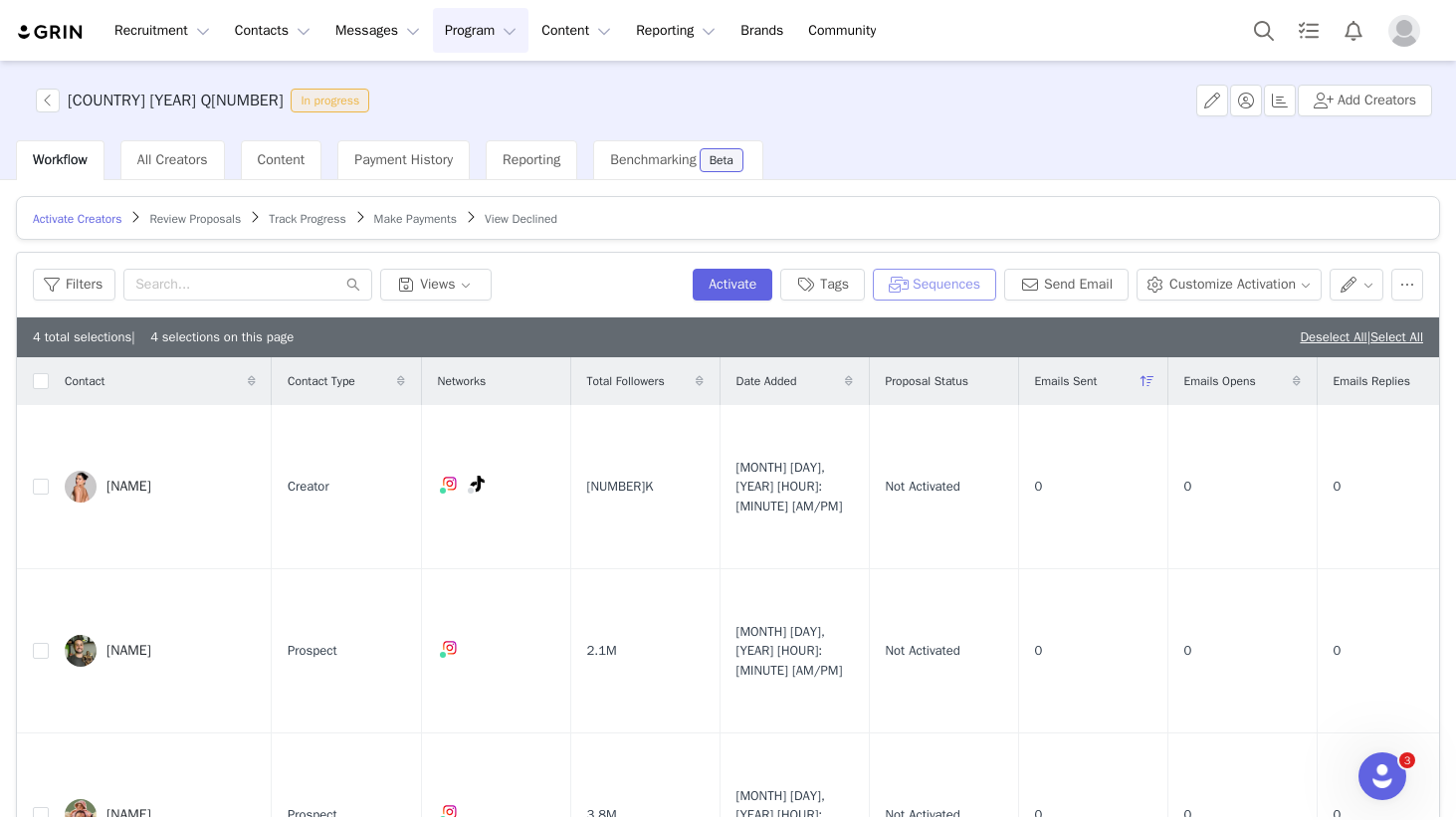 click on "Sequences" at bounding box center (935, 285) 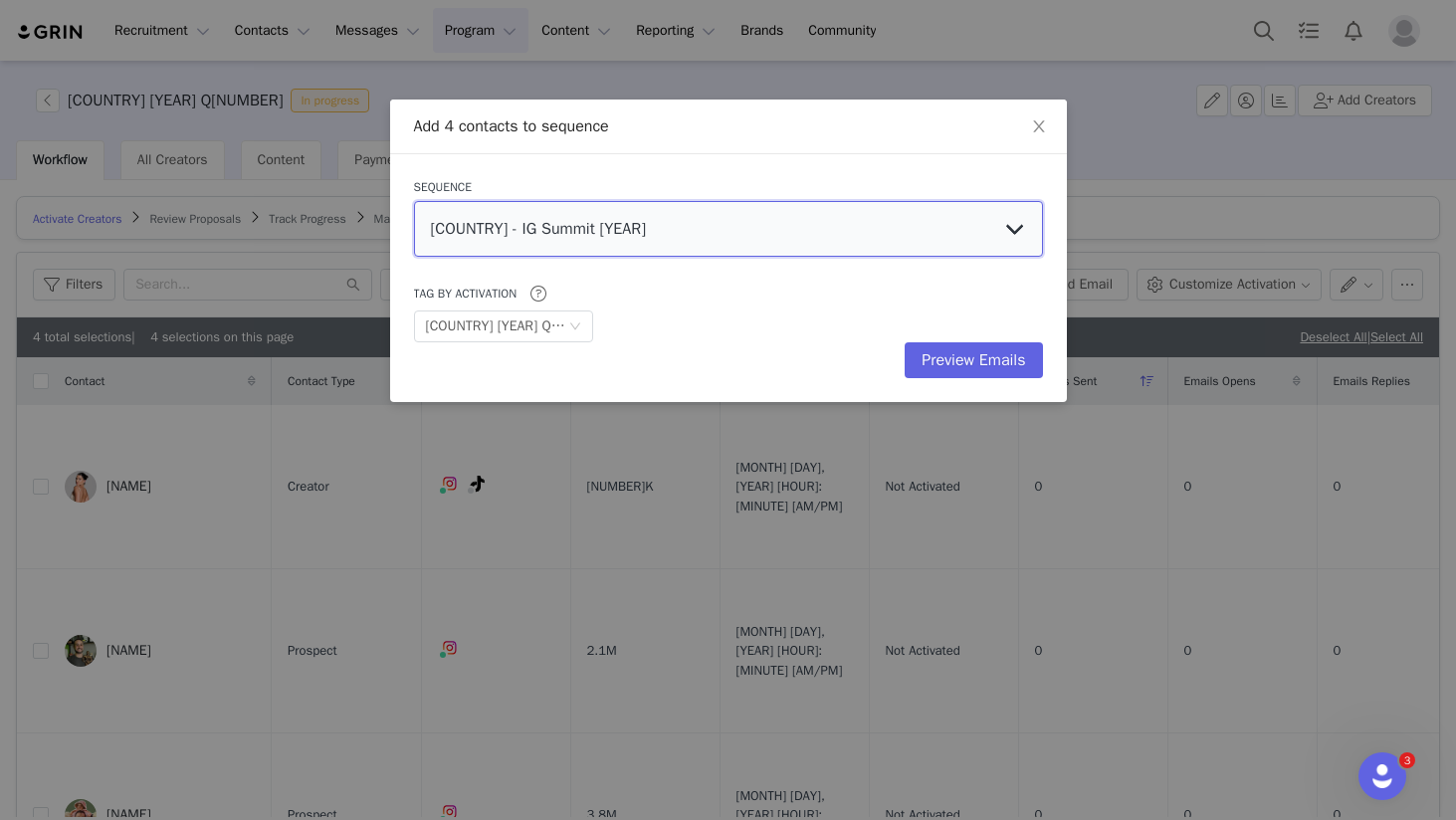 click on "[COUNTRY] - IG Summit [YEAR]   [COUNTRY] - Outreach (Instagram) - Q[NUMBER]   [COUNTRY] - Outreach (non-users)   [COUNTRY] - Web Summit event with [NAME]   [COUNTRY] - Outreach (Instagram) - Q[NUMBER]" at bounding box center (728, 229) 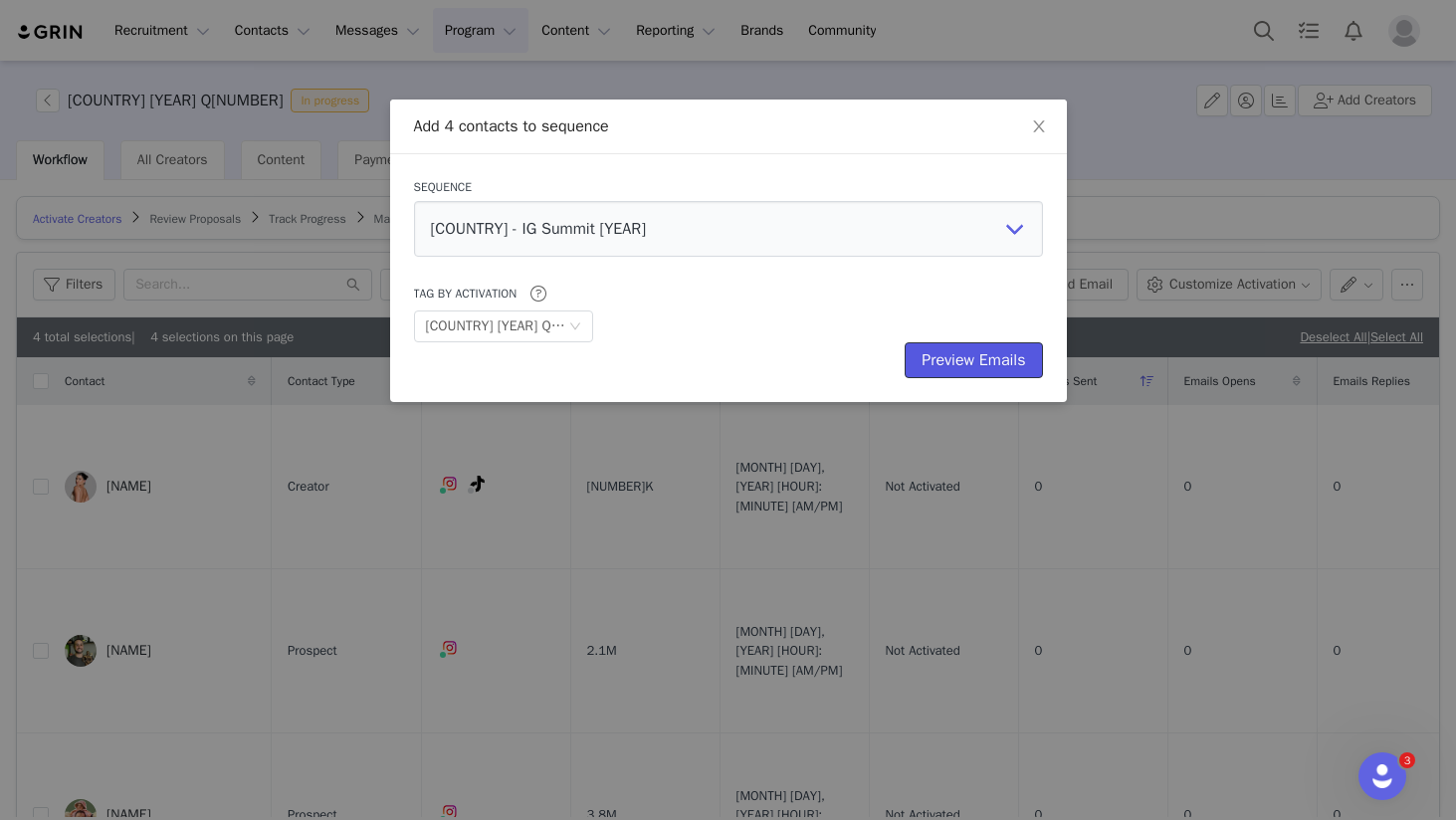 click on "Preview Emails" at bounding box center (973, 360) 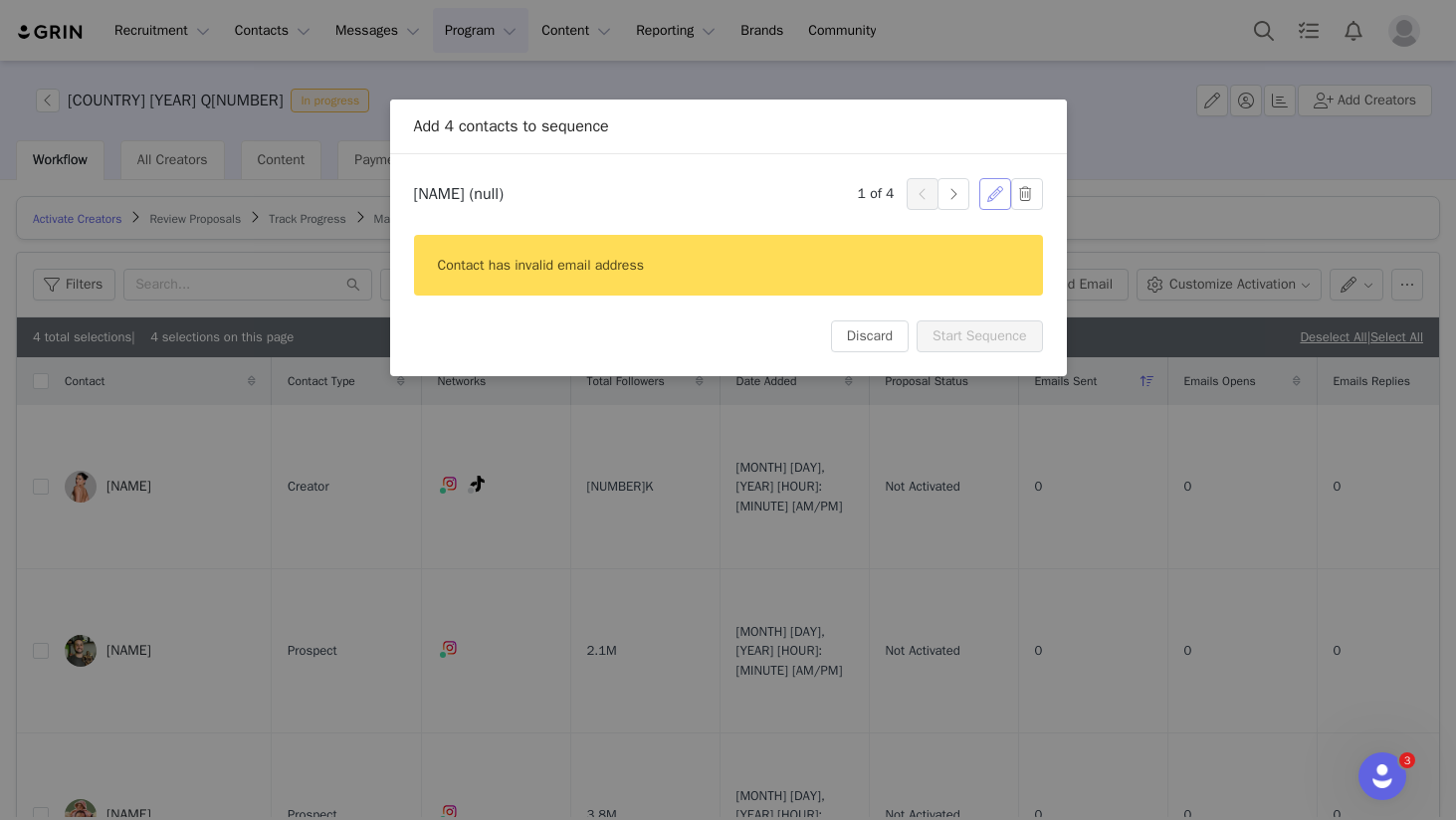click at bounding box center (995, 194) 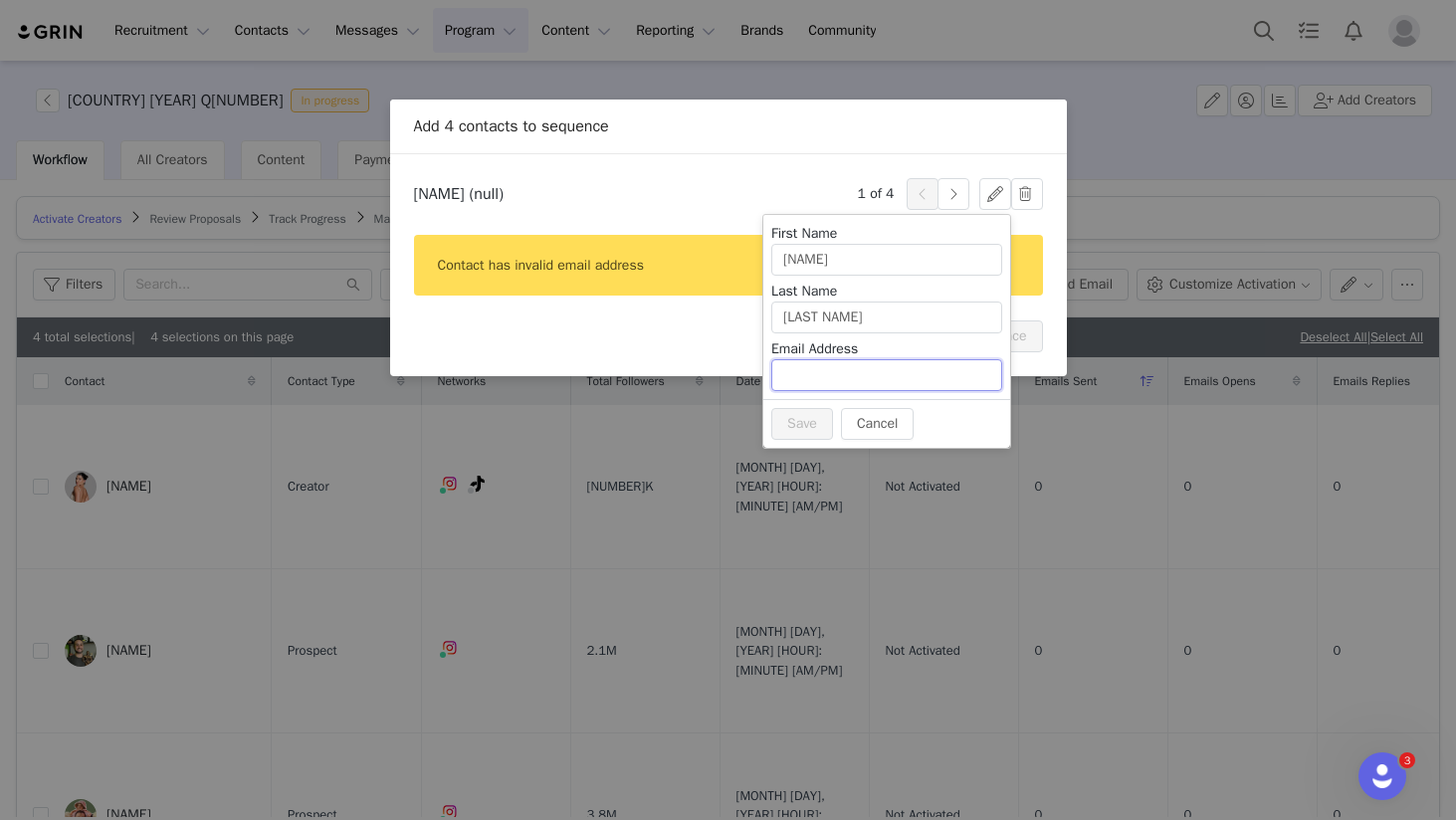 click at bounding box center (887, 375) 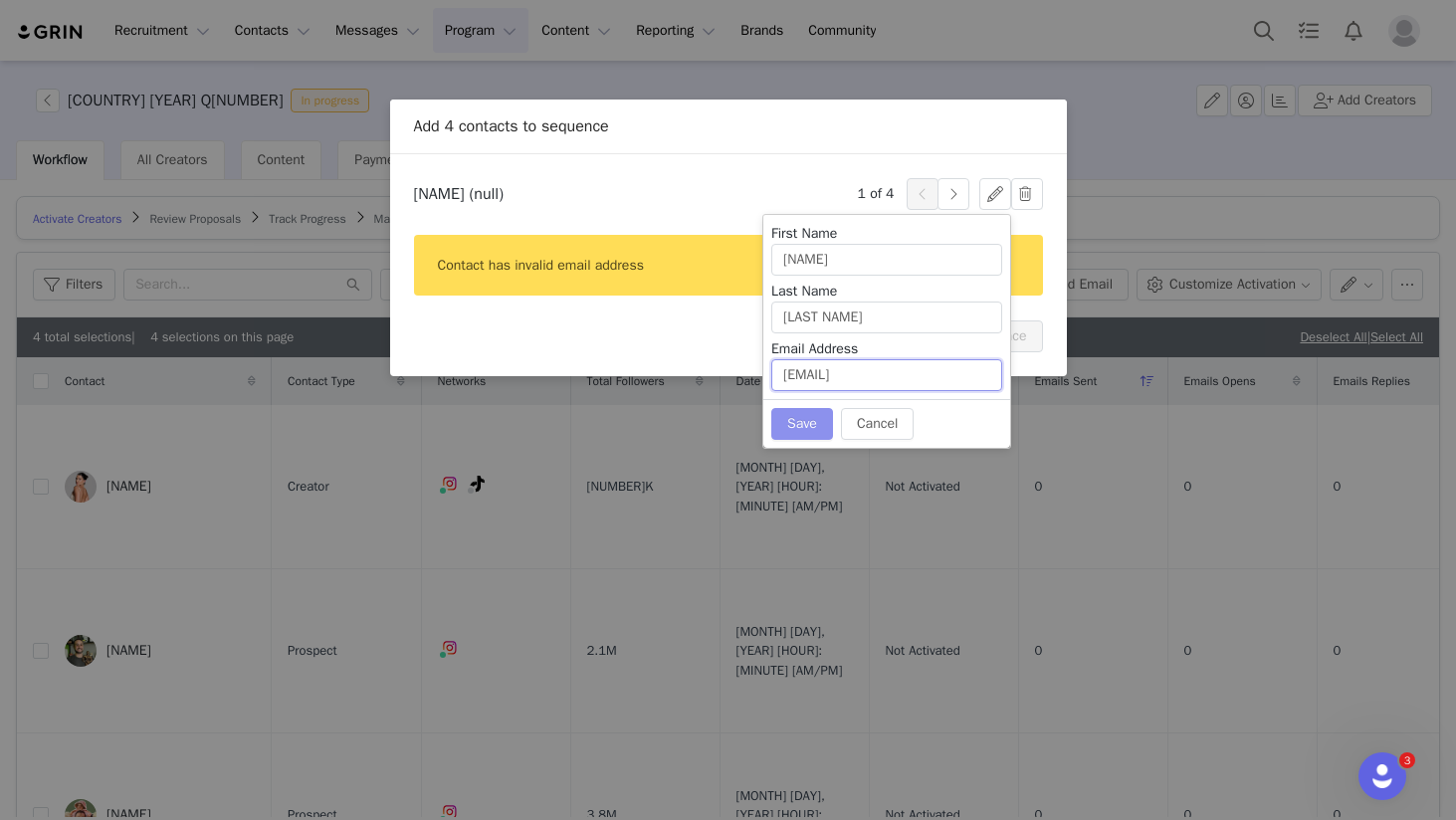 type on "[EMAIL]" 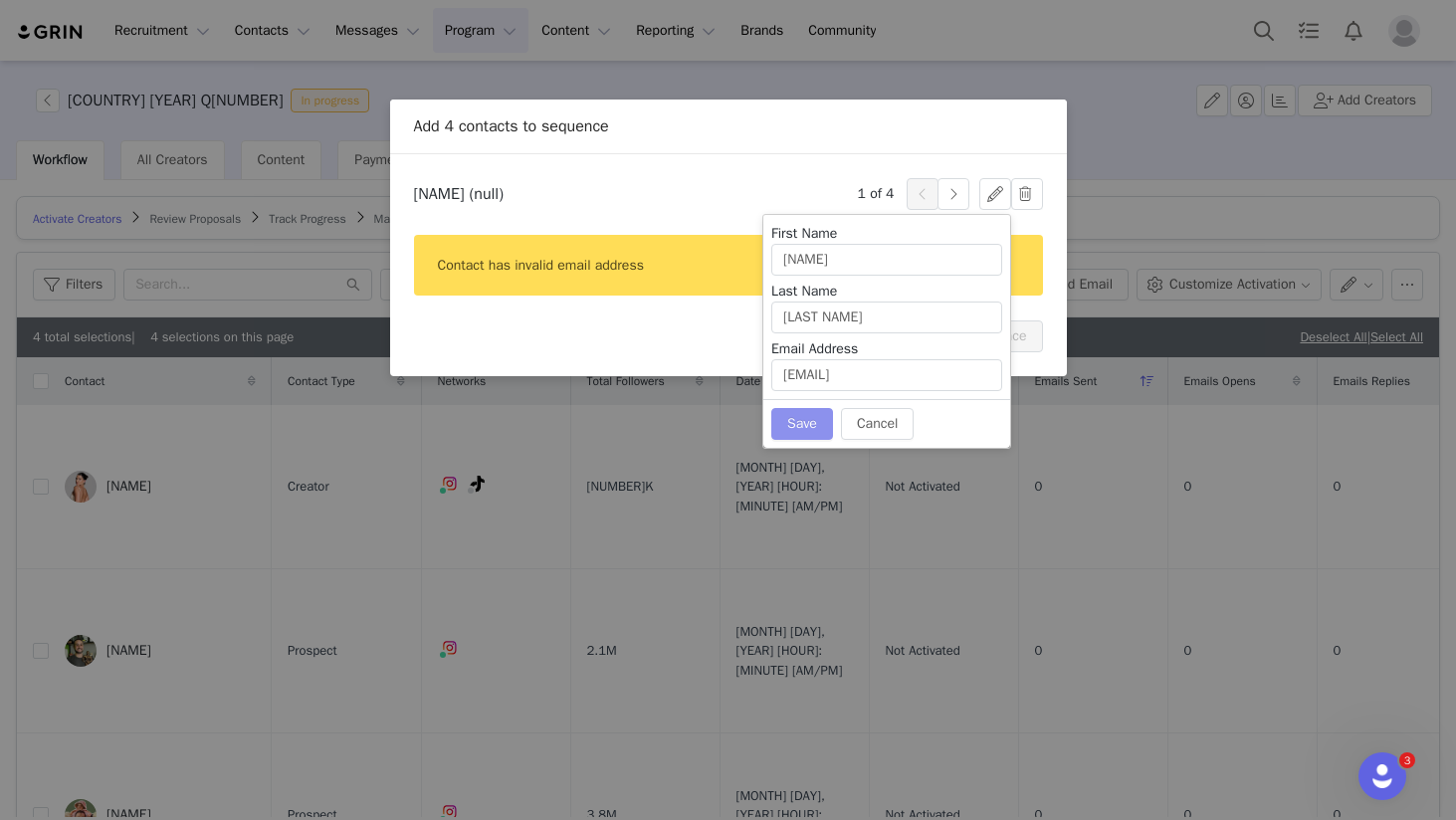 click on "Save" at bounding box center [802, 424] 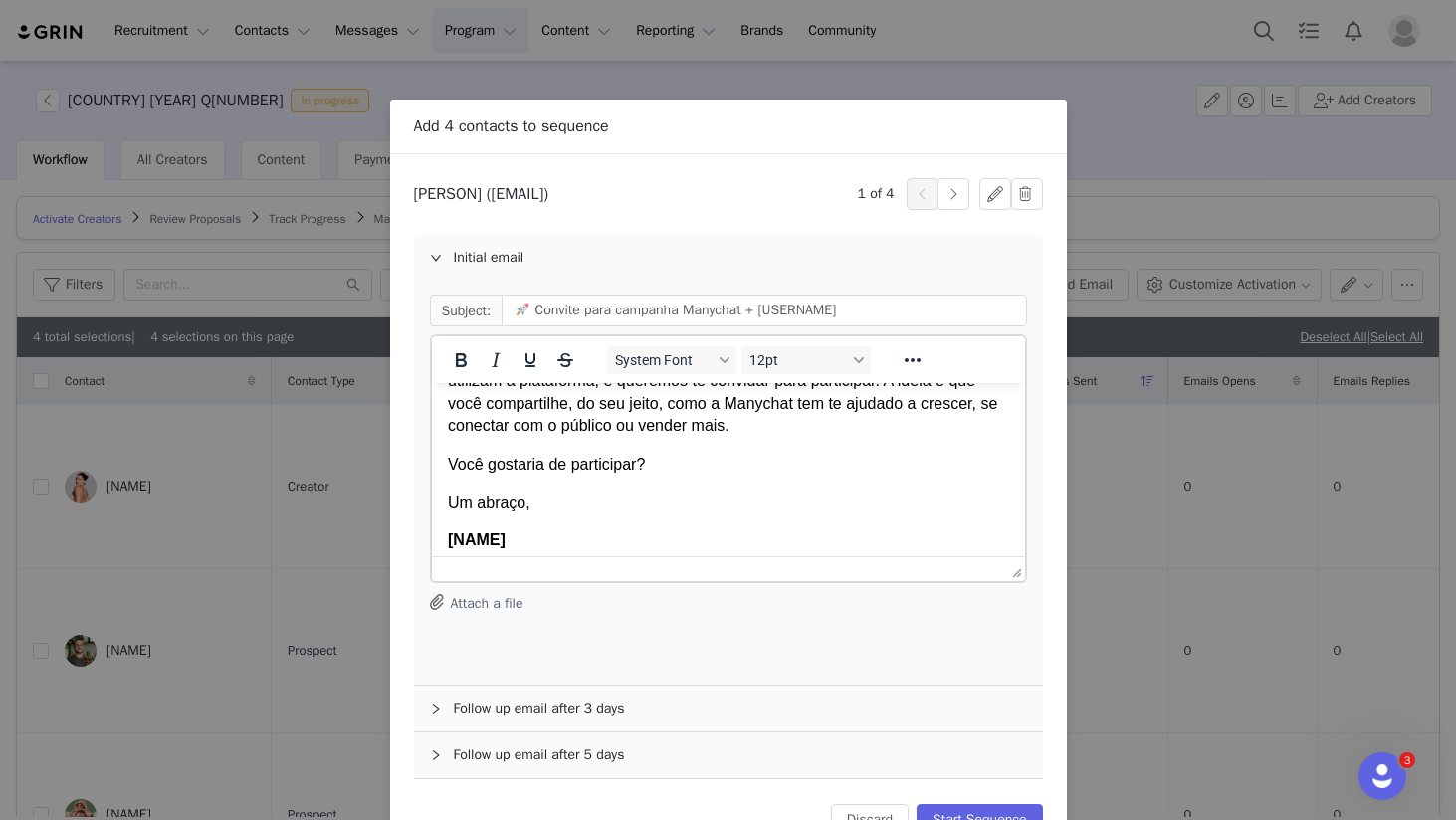 scroll, scrollTop: 228, scrollLeft: 0, axis: vertical 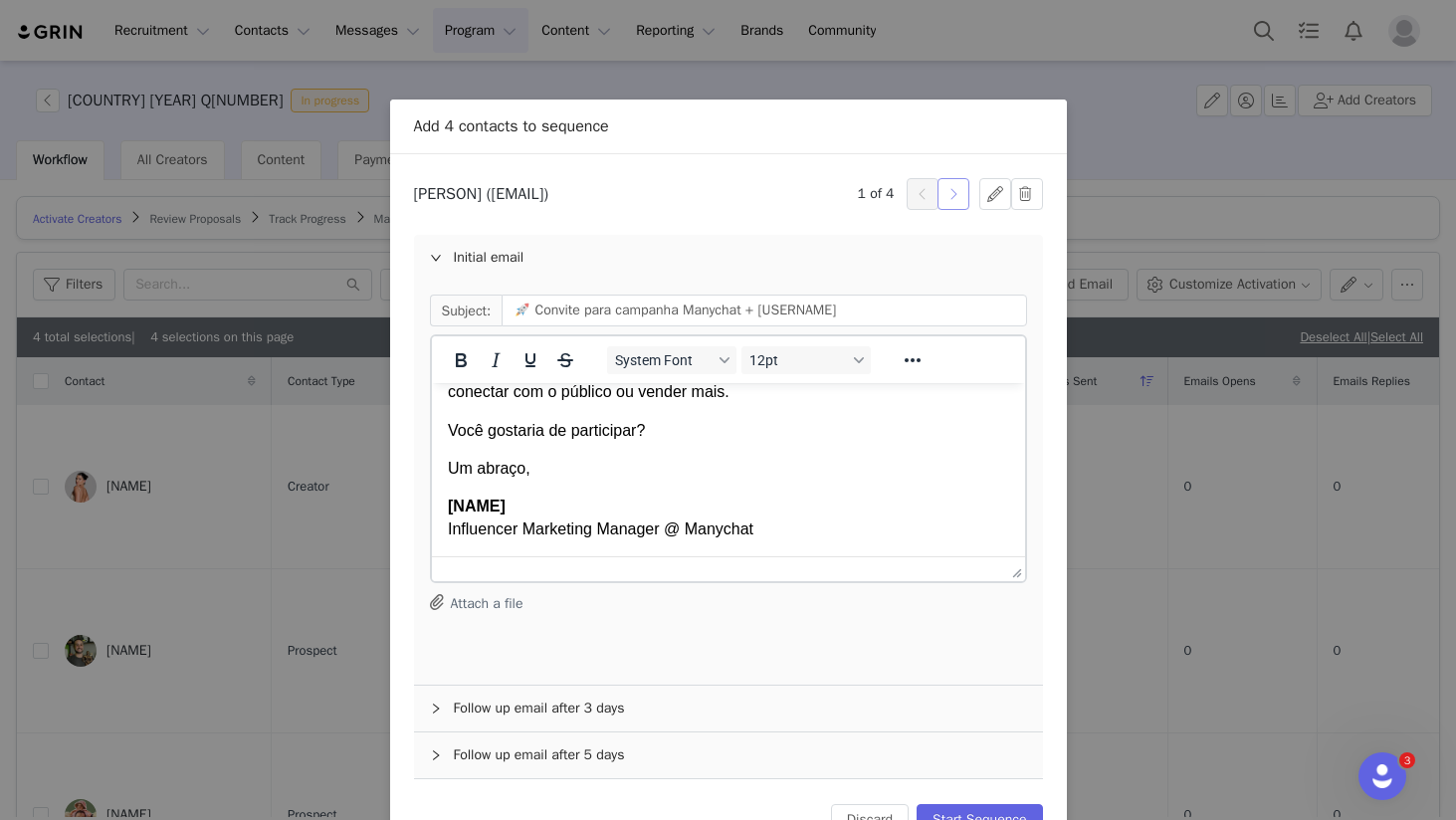 click at bounding box center (953, 194) 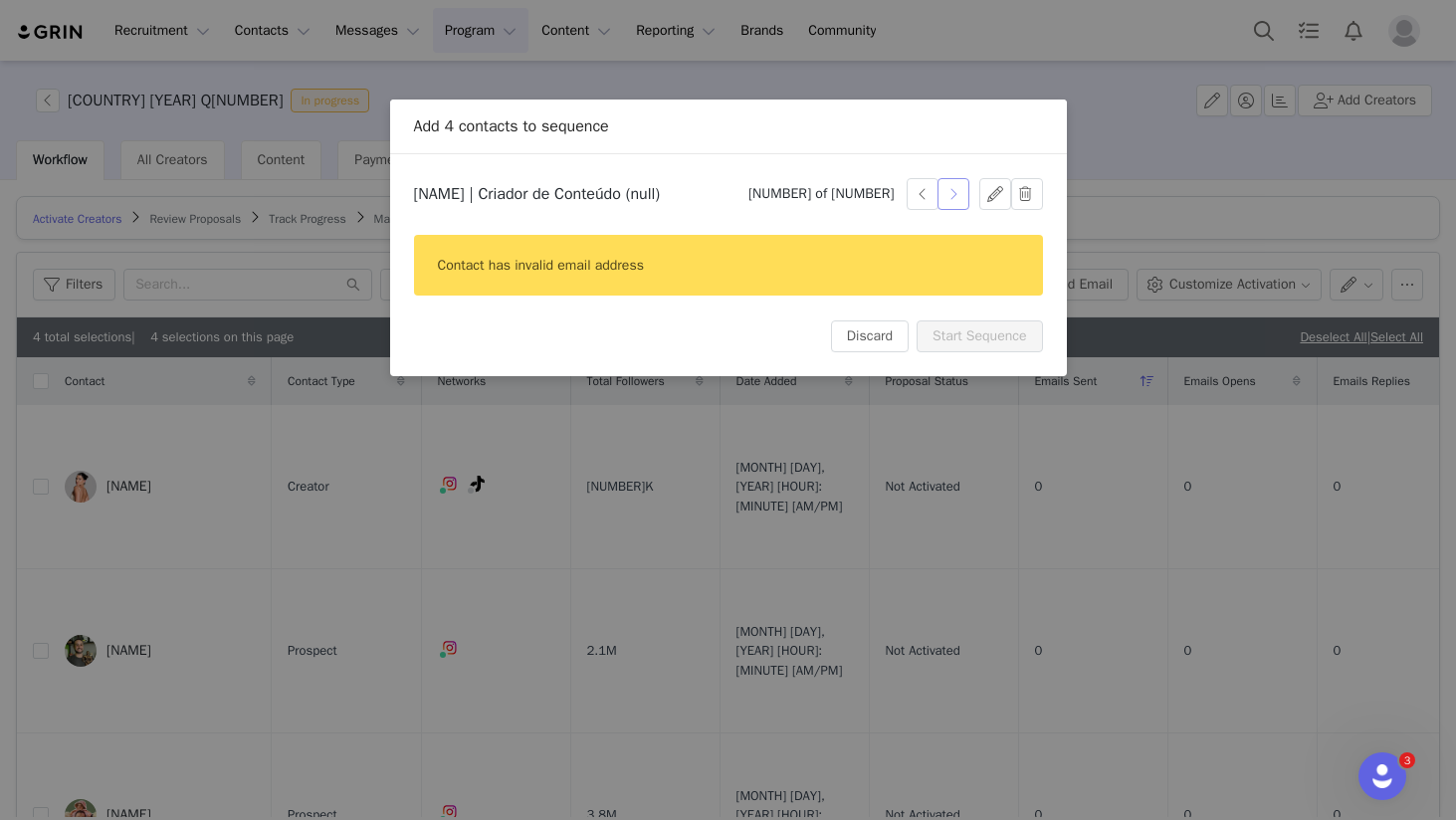 click at bounding box center (953, 194) 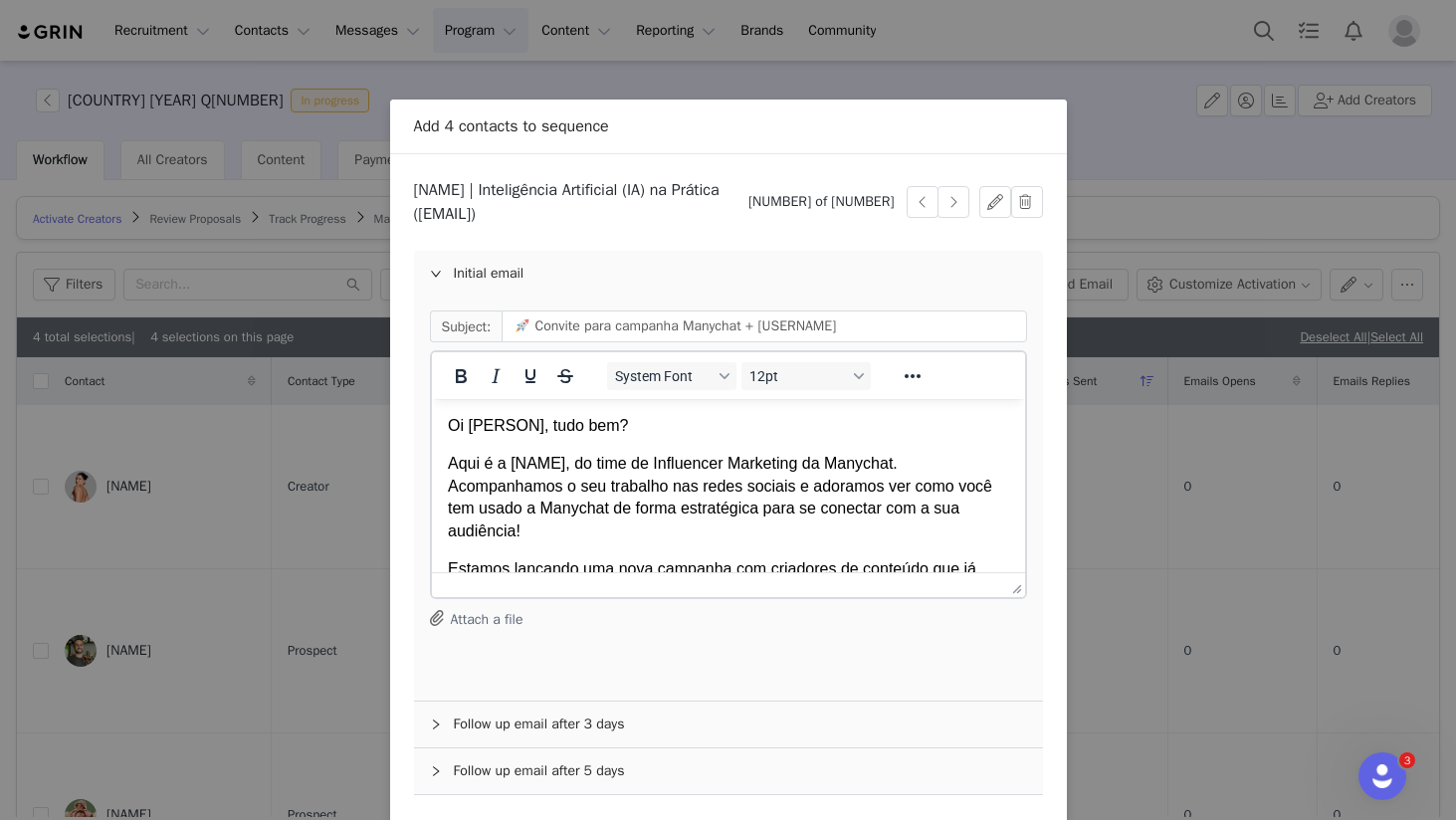 scroll, scrollTop: 0, scrollLeft: 0, axis: both 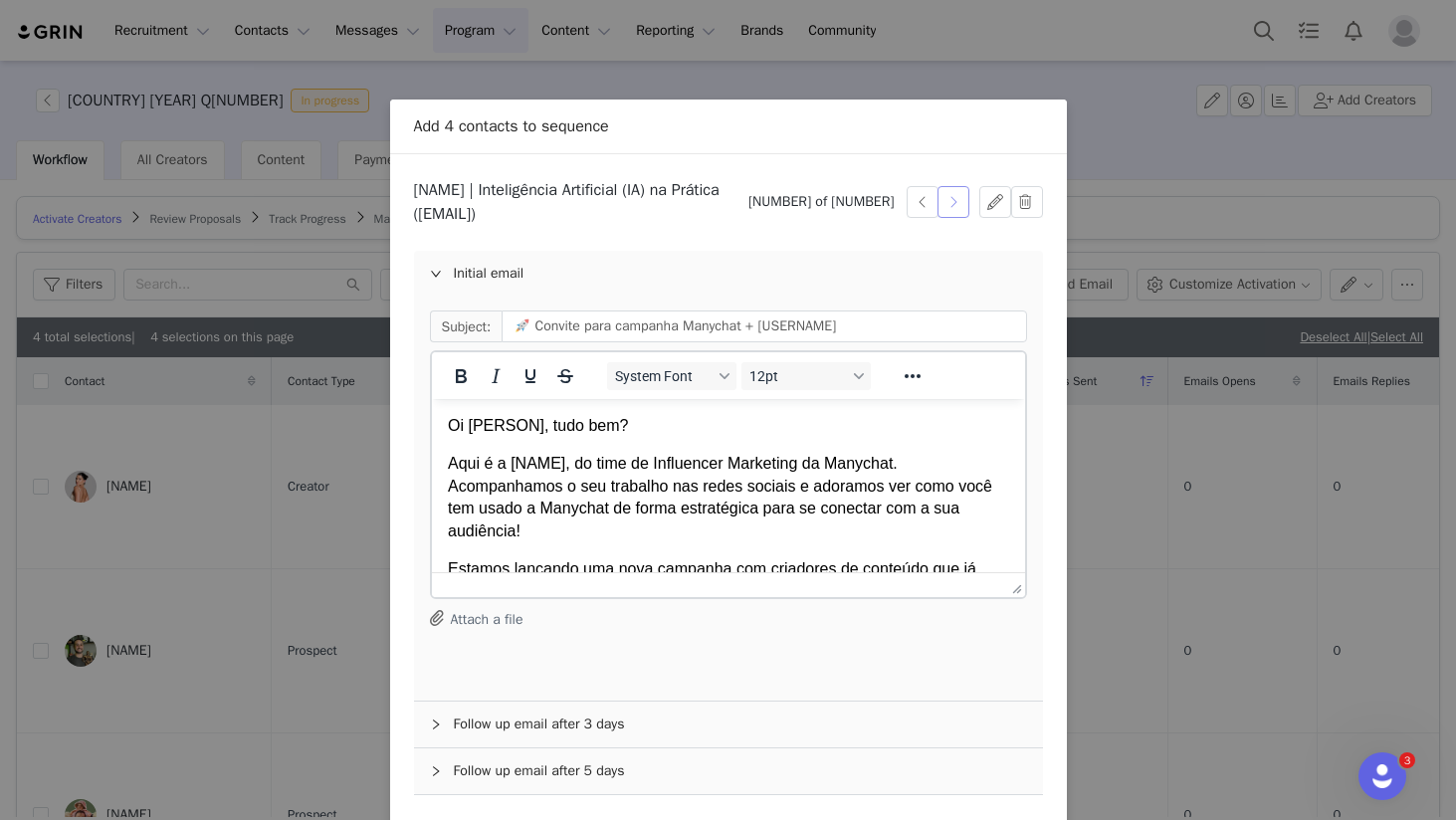 click at bounding box center (953, 202) 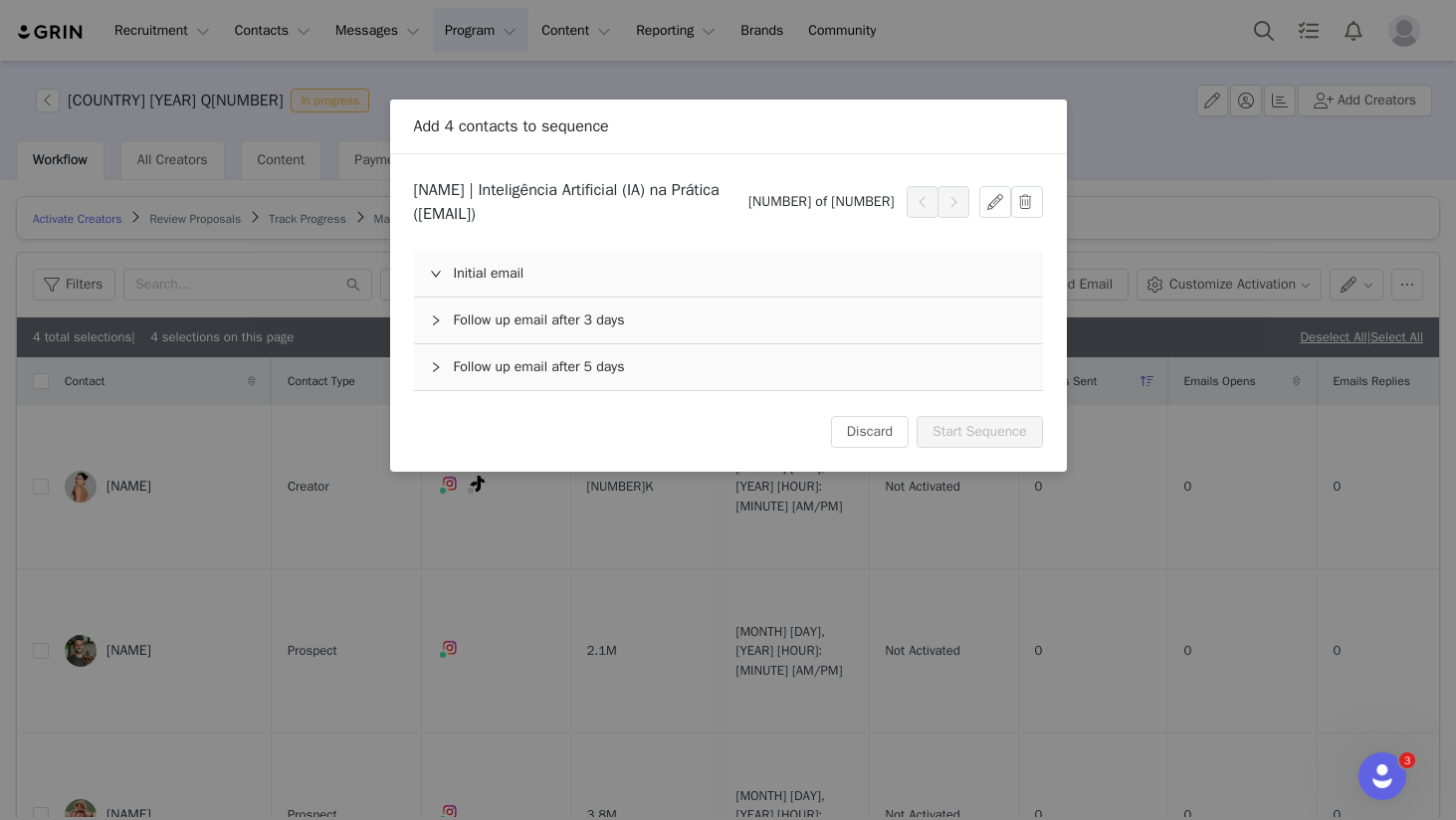 scroll, scrollTop: 0, scrollLeft: 0, axis: both 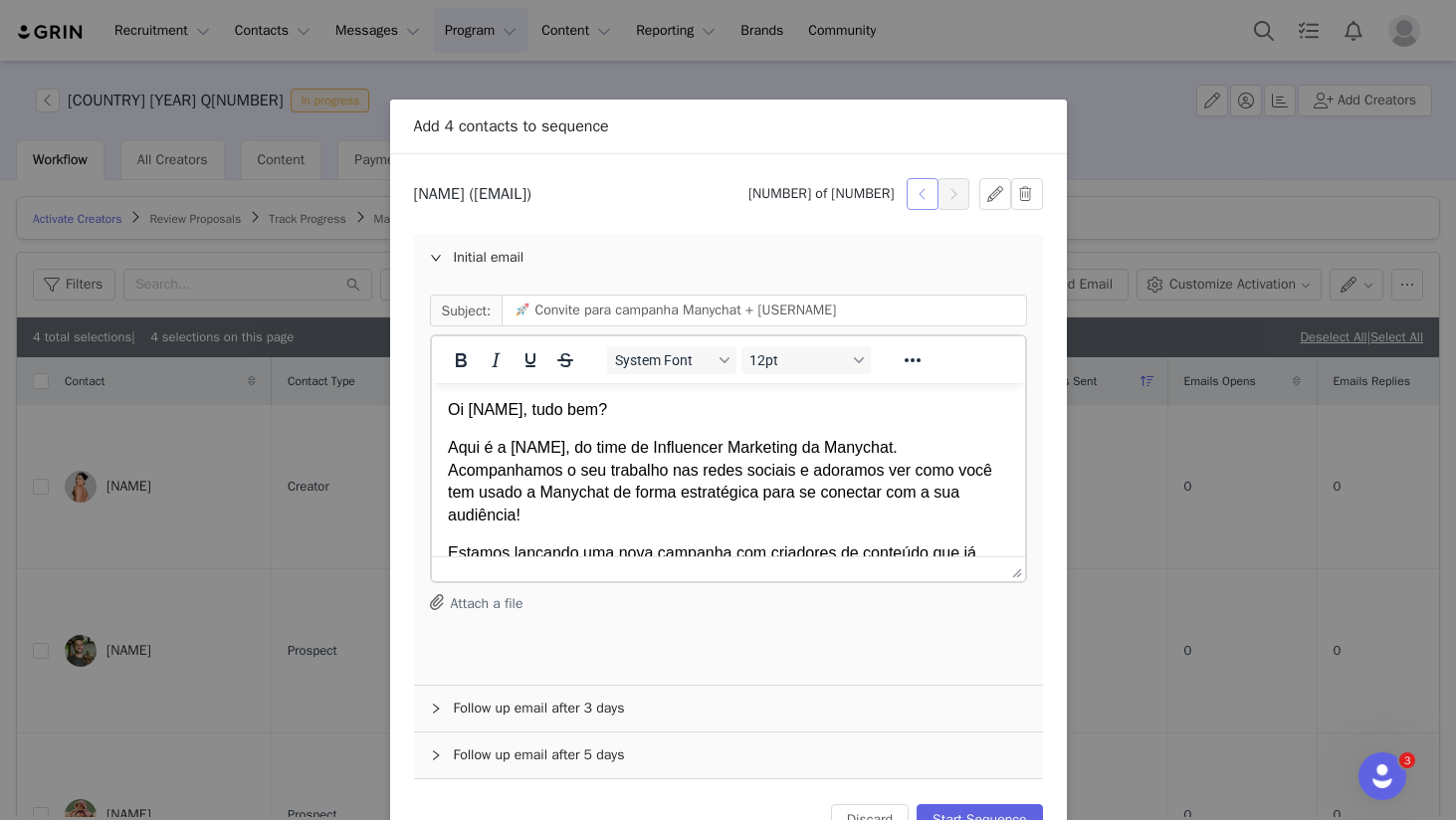 click at bounding box center (923, 194) 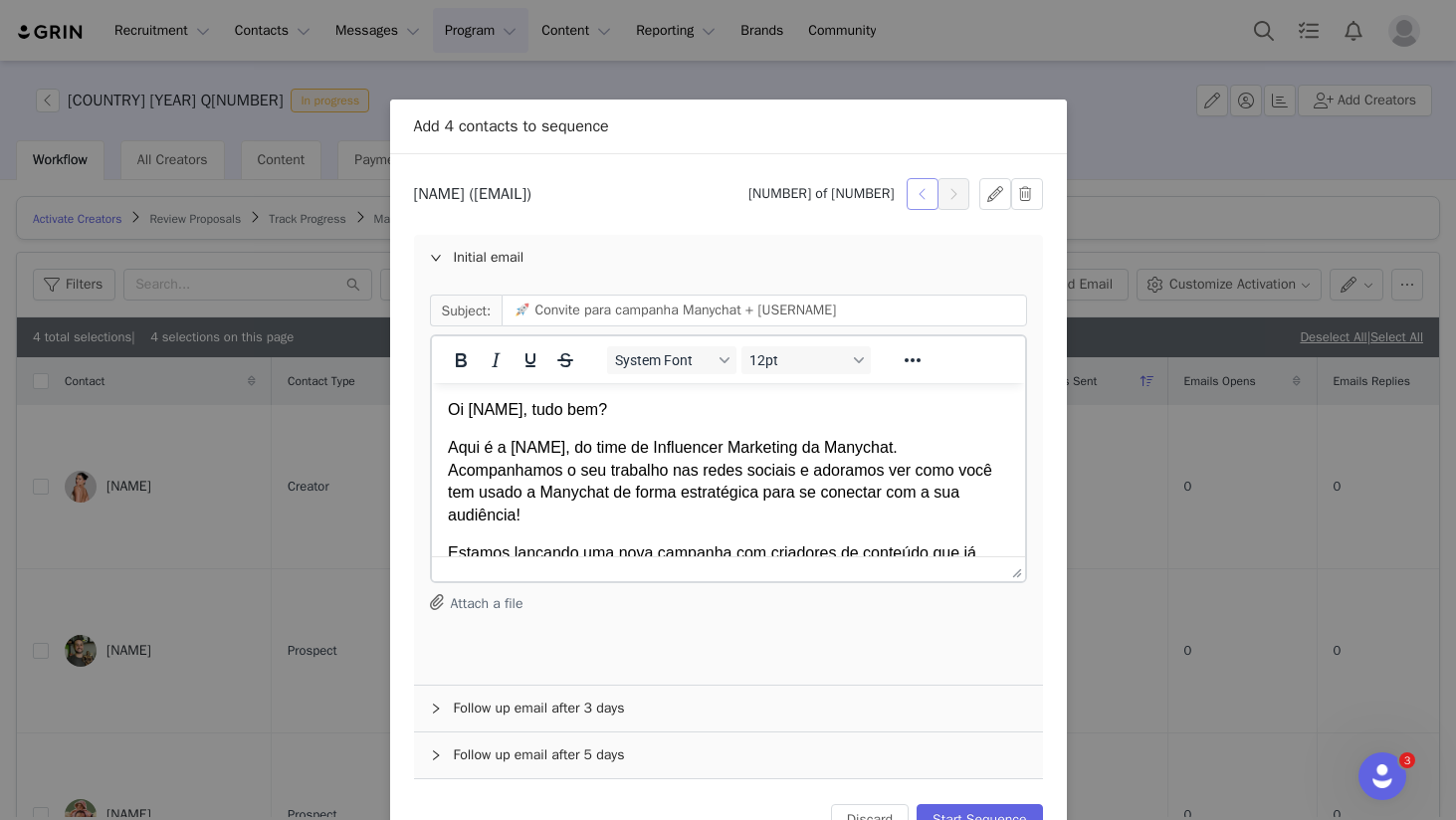 type on "🚀 Convite para campanha Manychat + [USERNAME]" 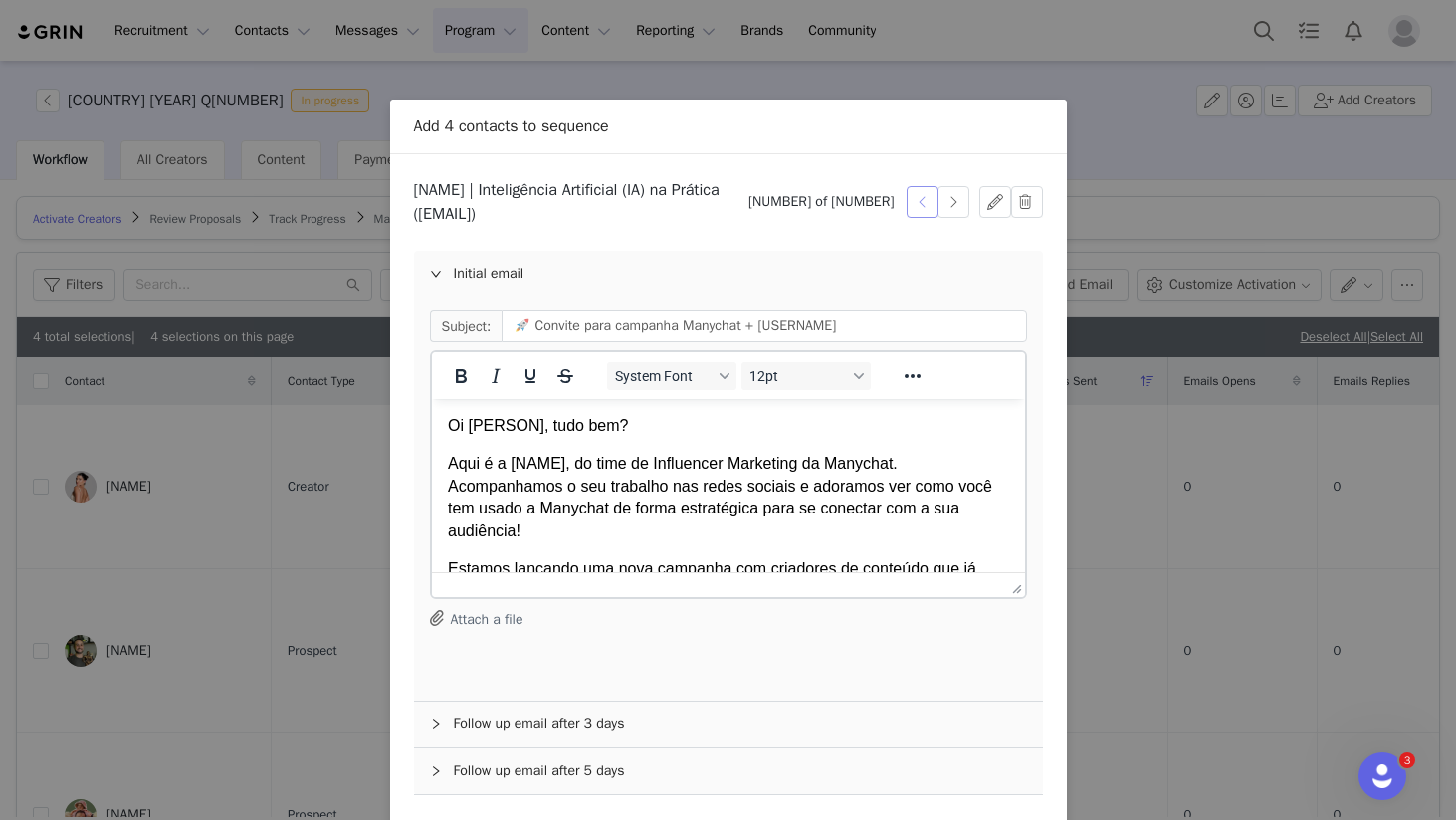 click at bounding box center [923, 202] 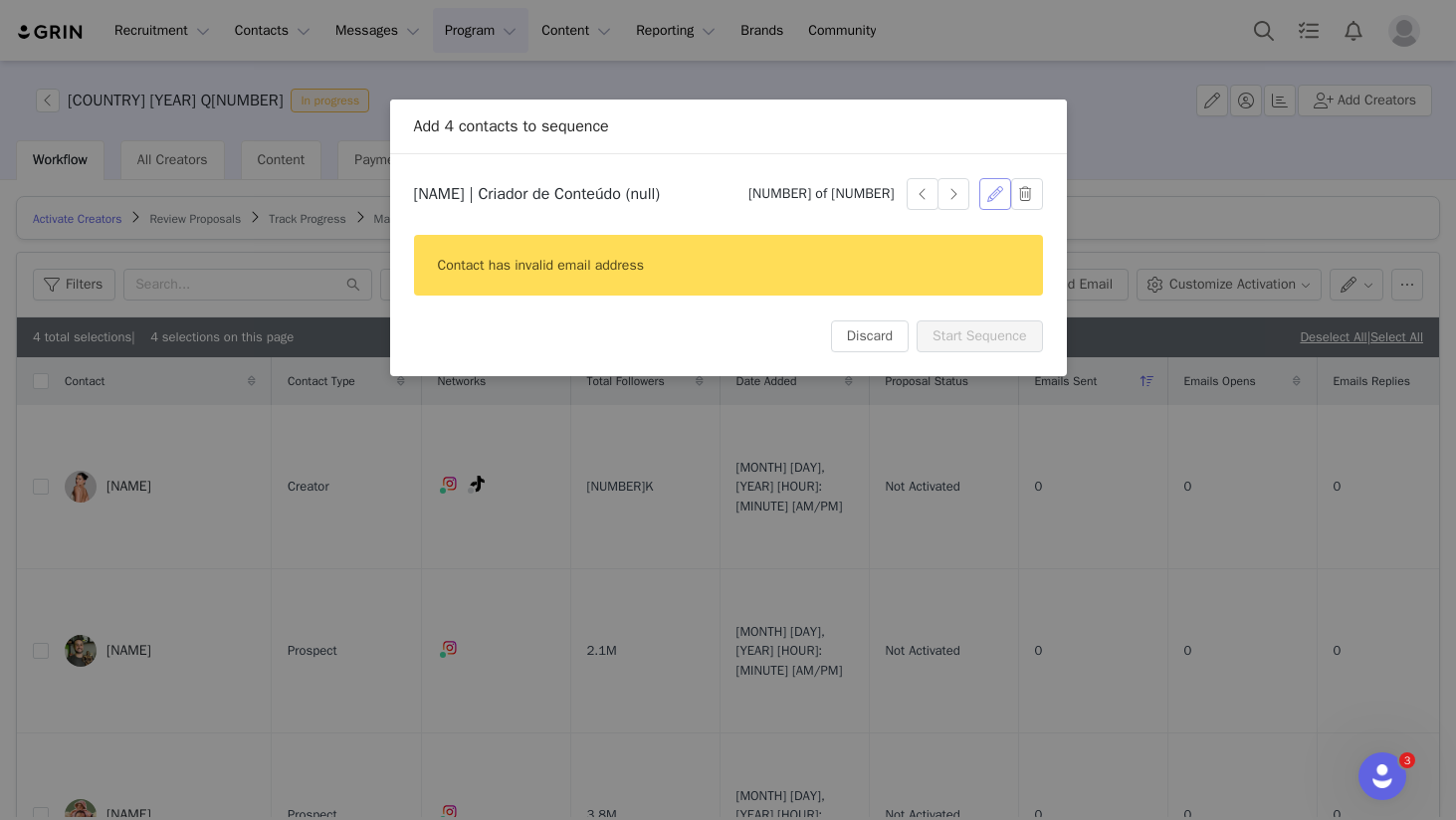click at bounding box center (995, 194) 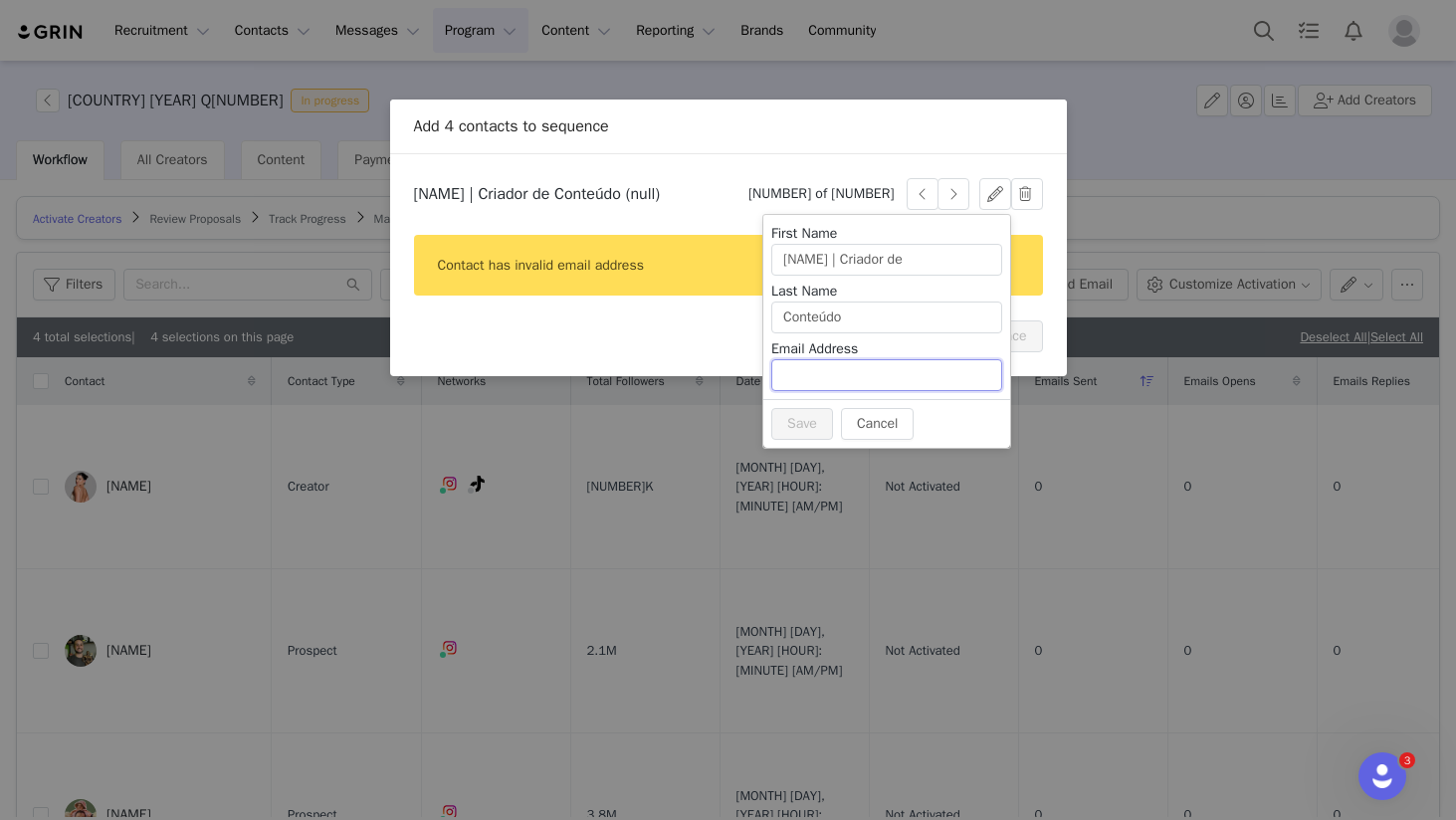 click at bounding box center [887, 375] 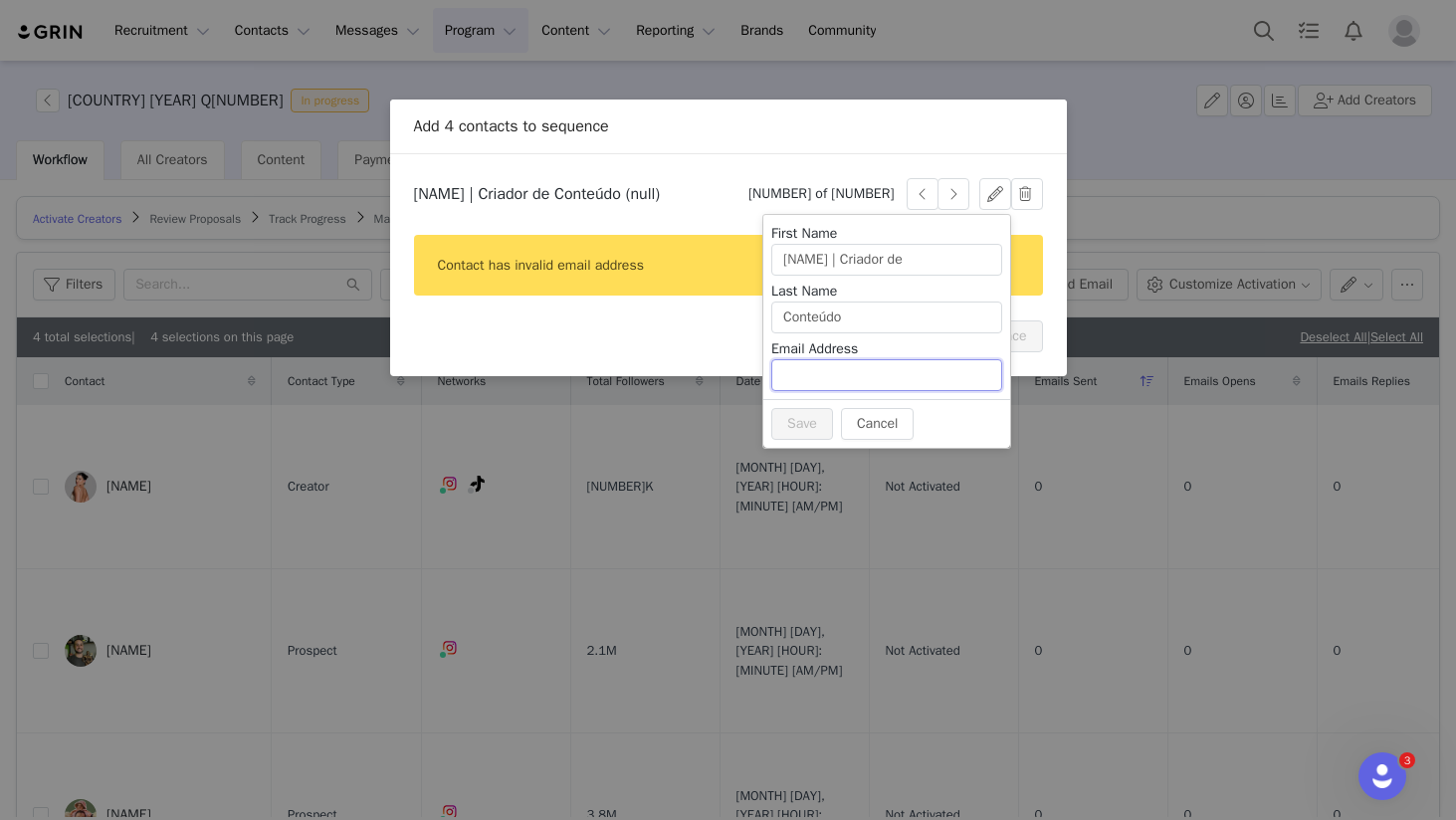 paste on "[EMAIL]" 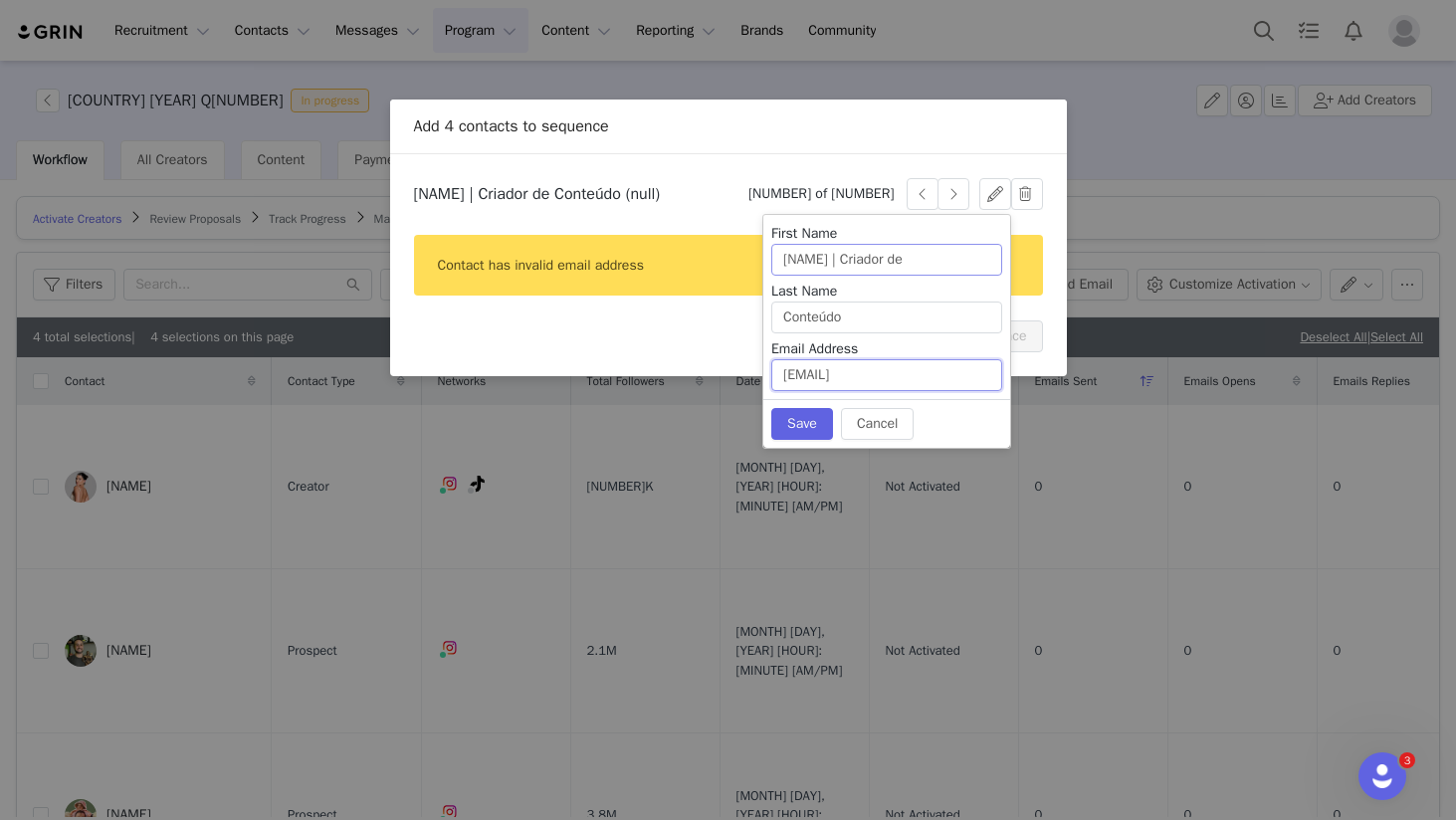 type on "[EMAIL]" 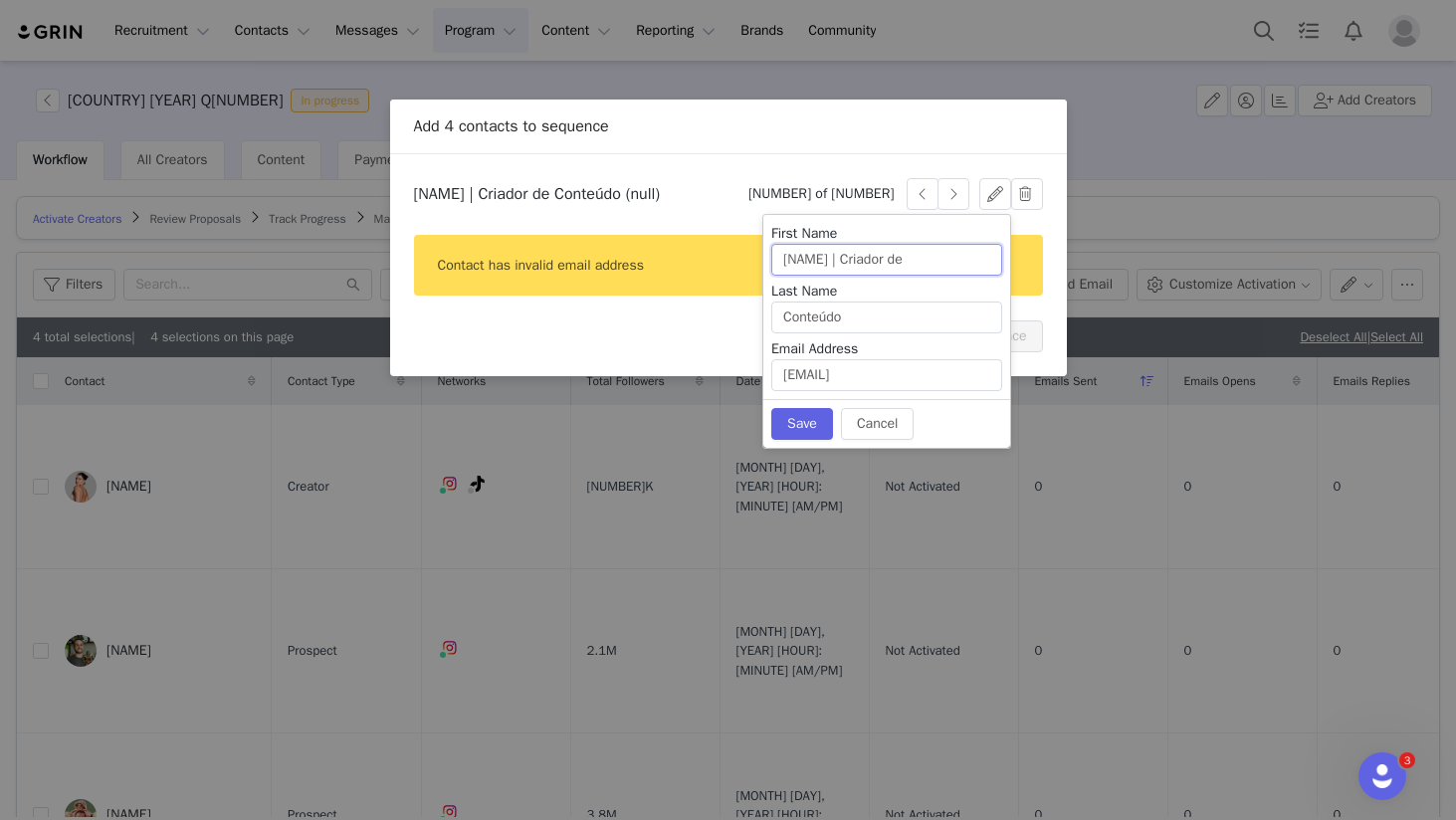 drag, startPoint x: 844, startPoint y: 260, endPoint x: 1105, endPoint y: 283, distance: 262.0115 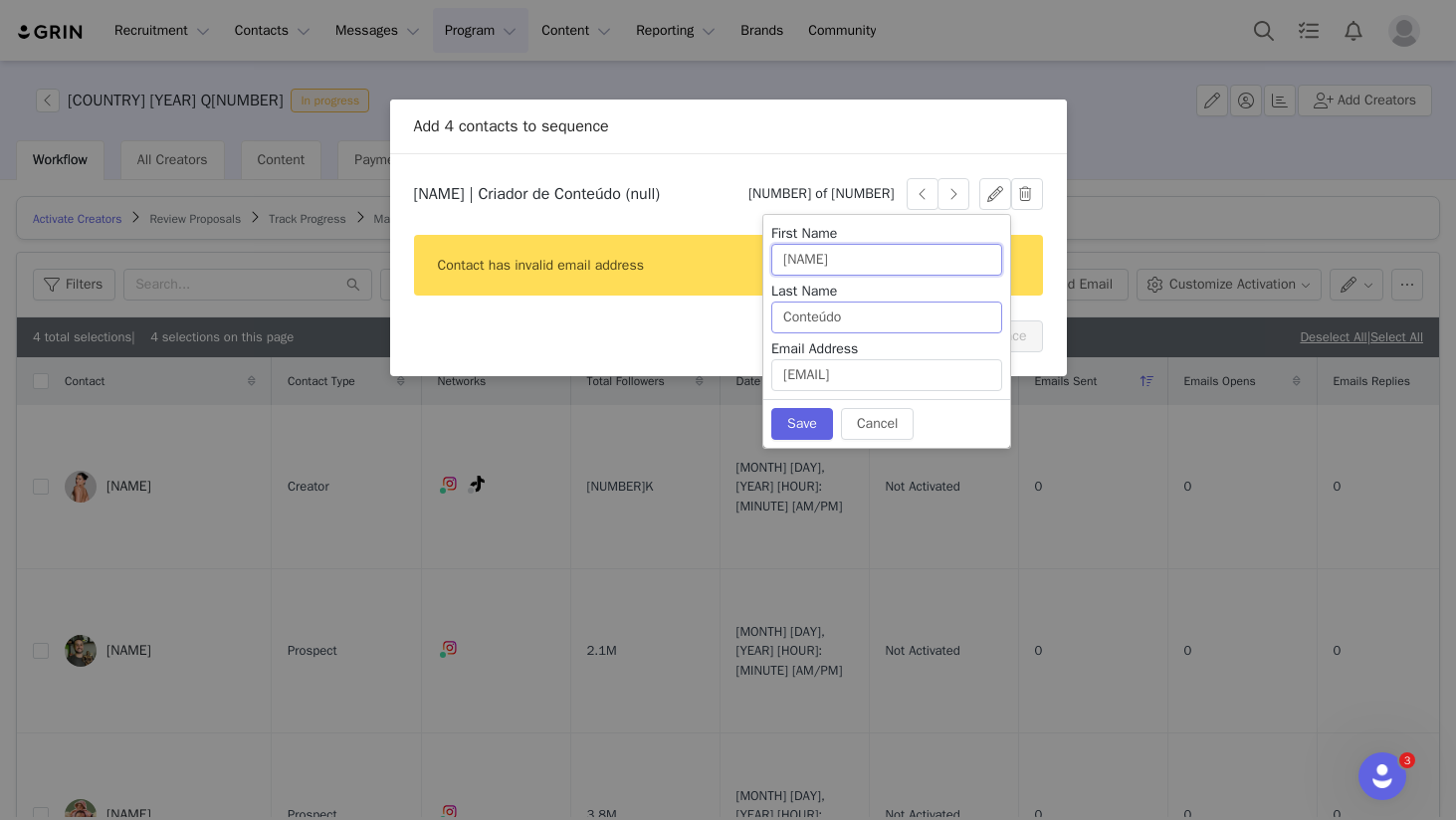 type on "[NAME]" 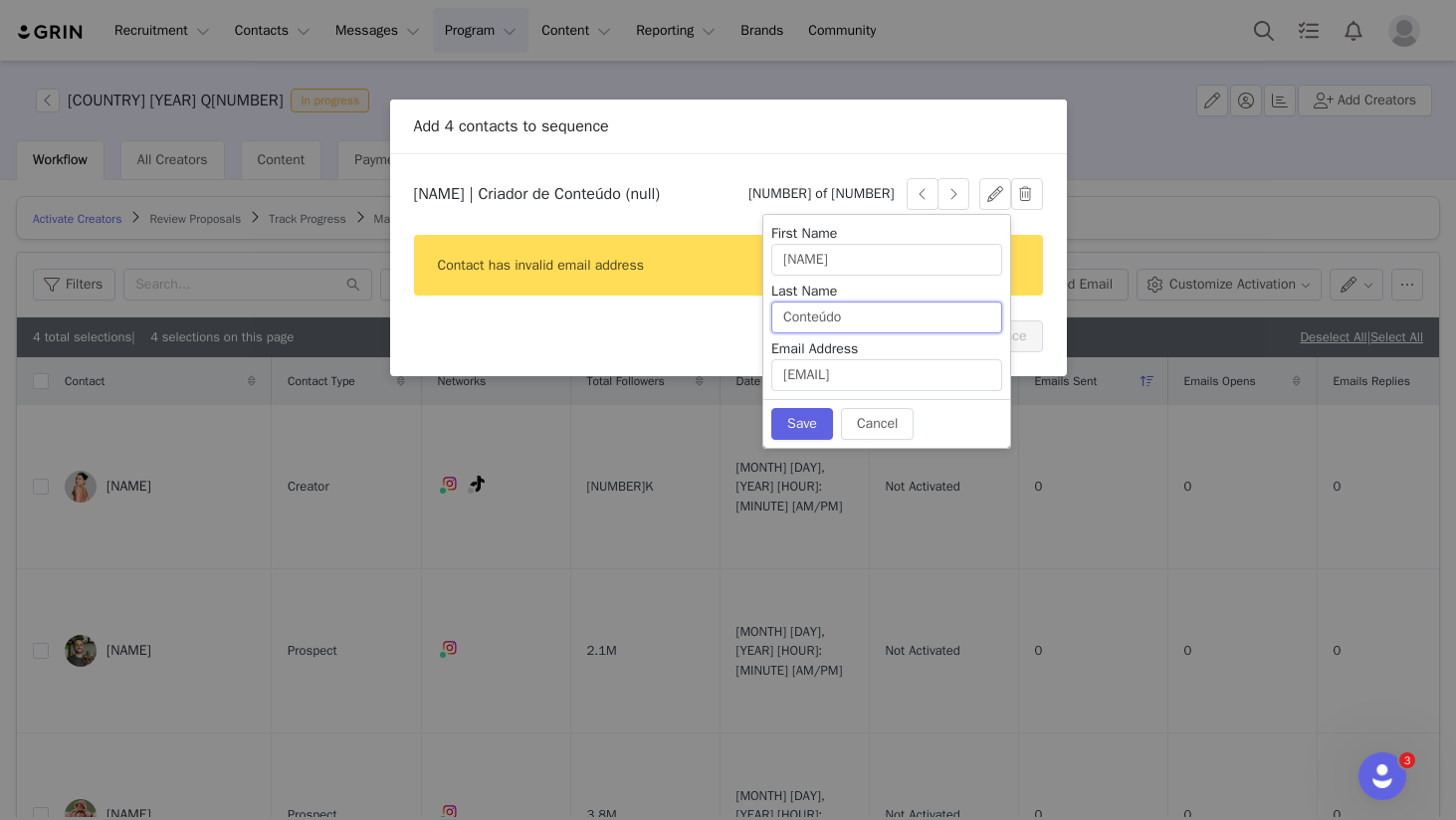 click on "Conteúdo" at bounding box center [887, 317] 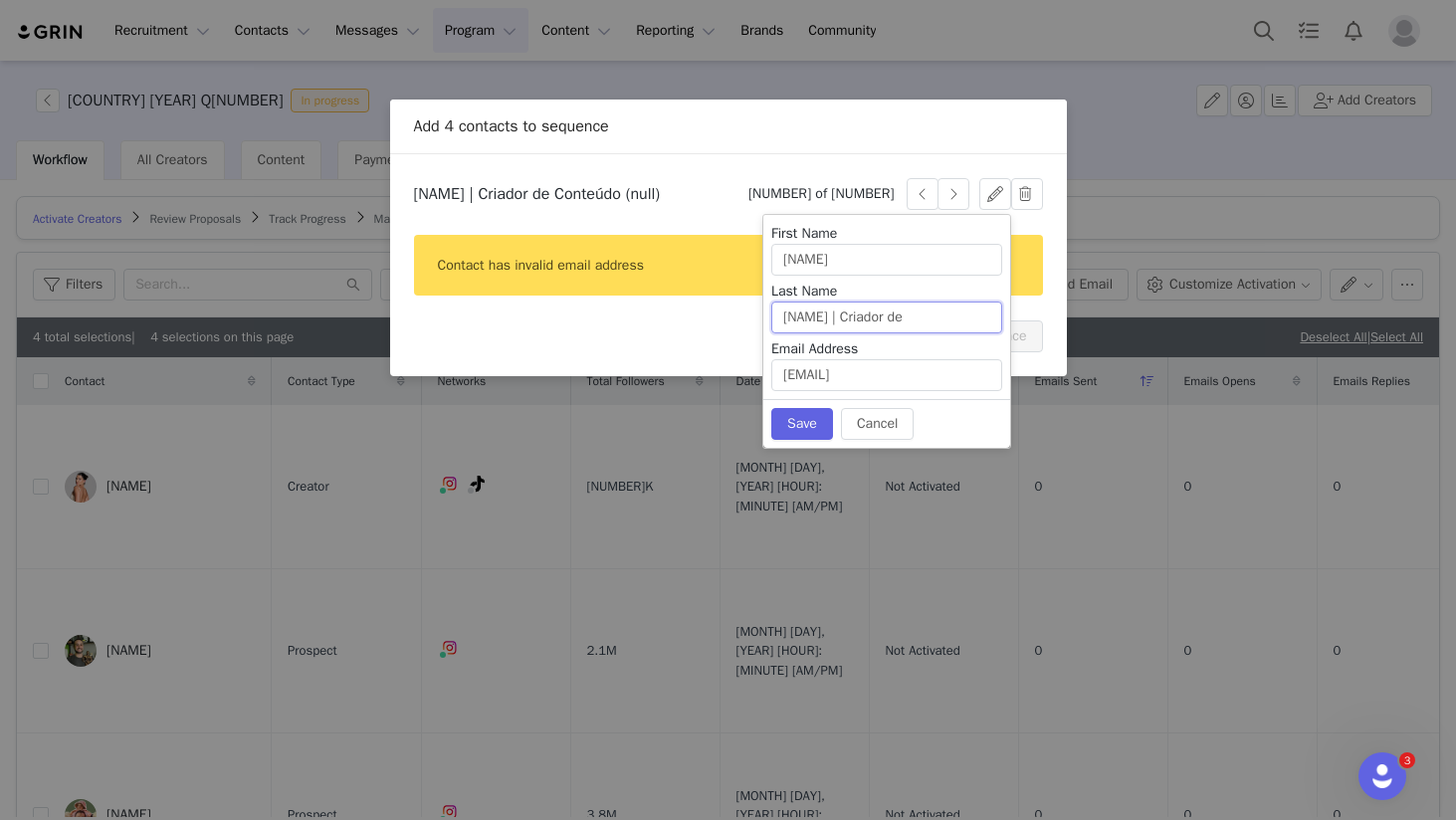 drag, startPoint x: 810, startPoint y: 319, endPoint x: 1243, endPoint y: 349, distance: 434.03802 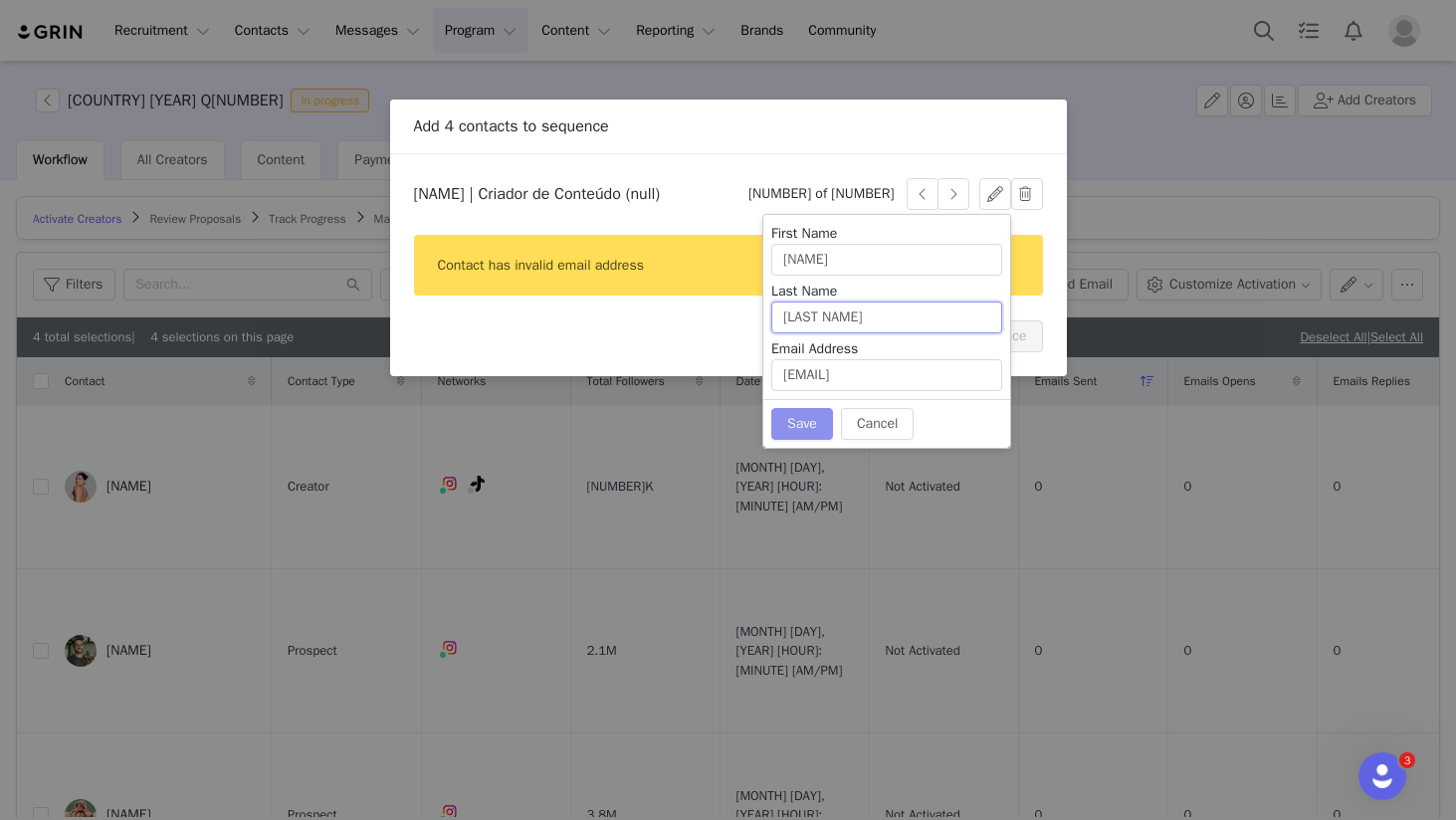 type on "[LAST NAME]" 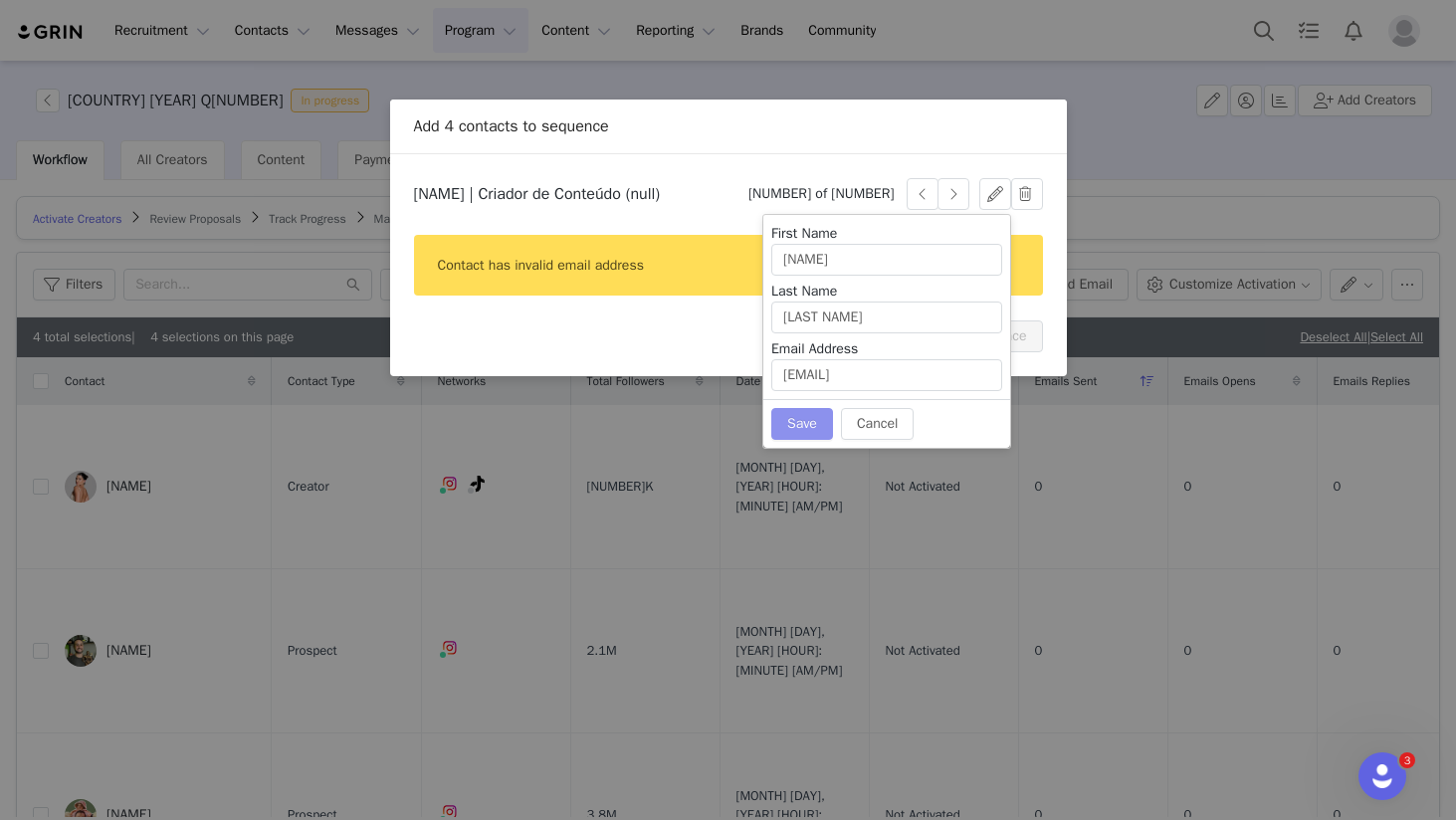 click on "Save" at bounding box center (802, 424) 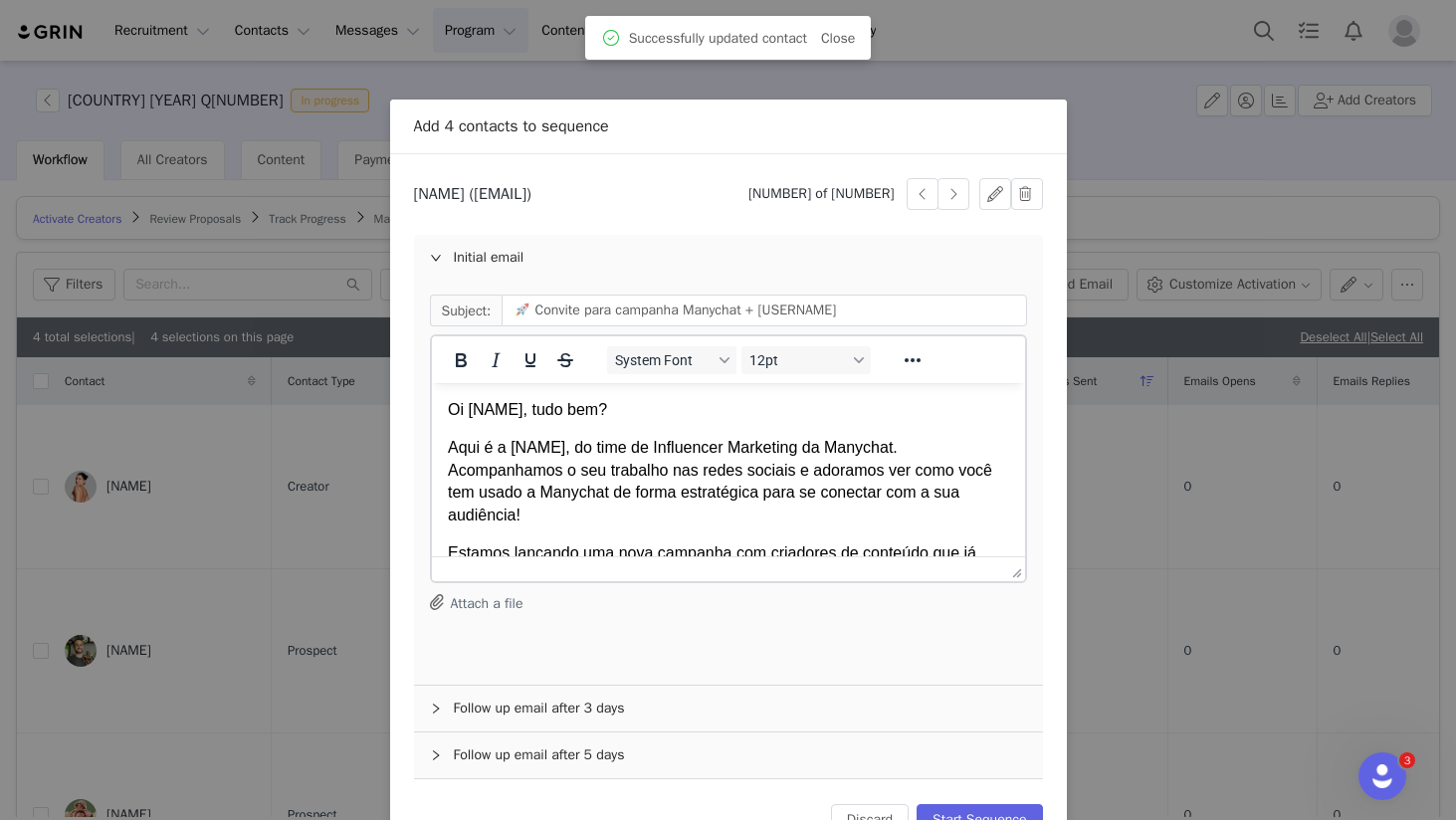 scroll, scrollTop: 0, scrollLeft: 0, axis: both 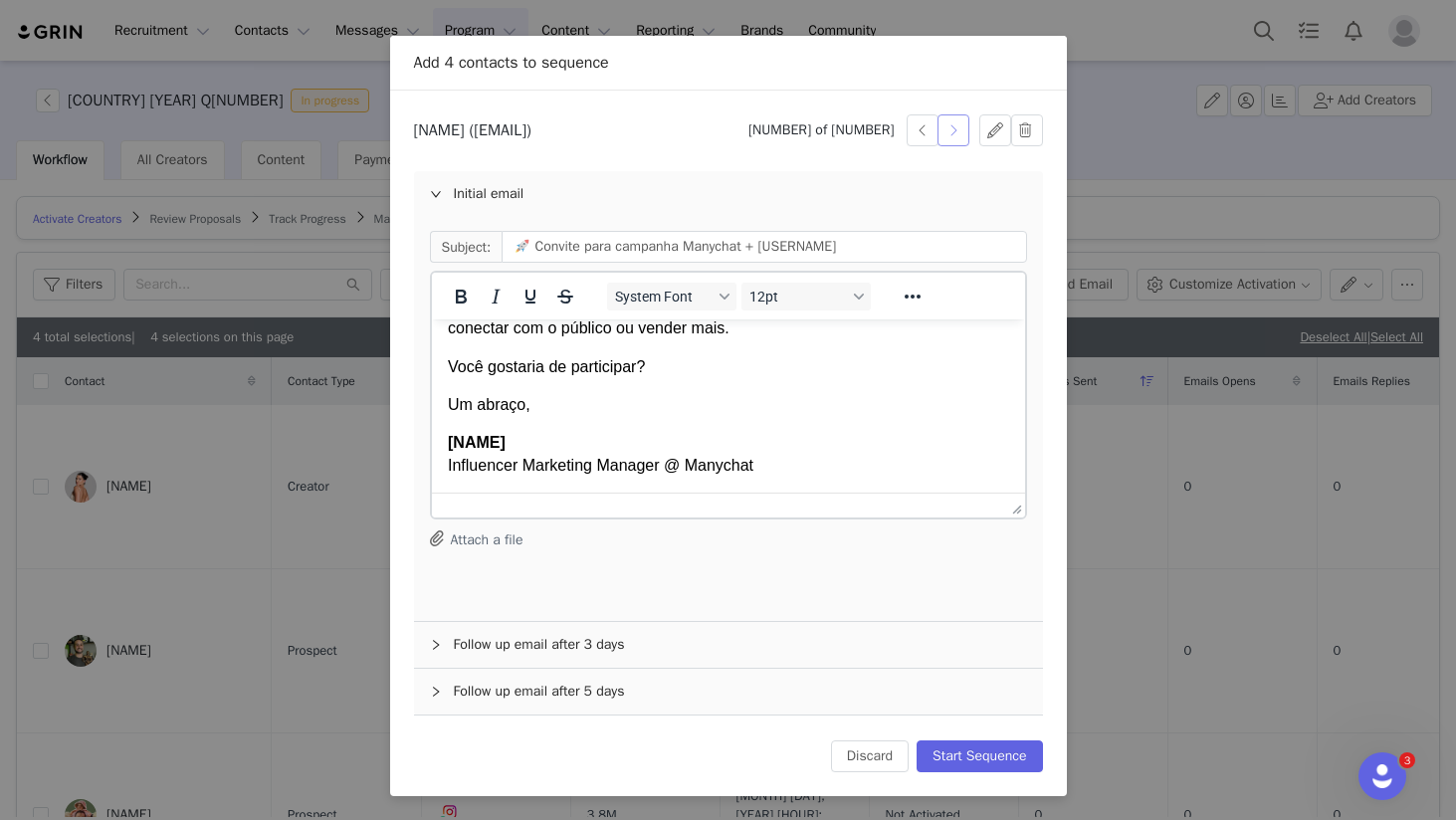 click at bounding box center (953, 130) 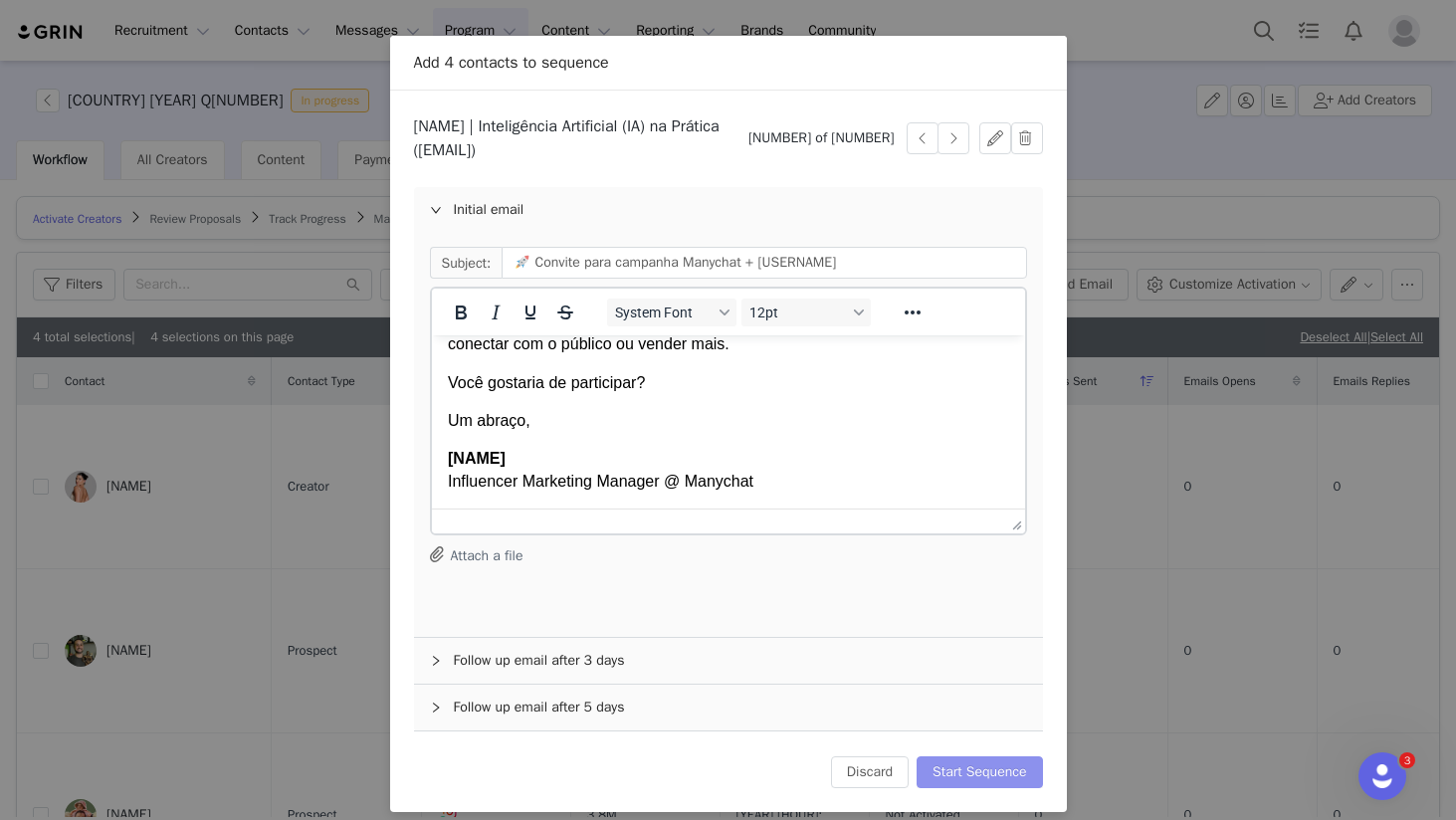 click on "Start Sequence" at bounding box center (979, 772) 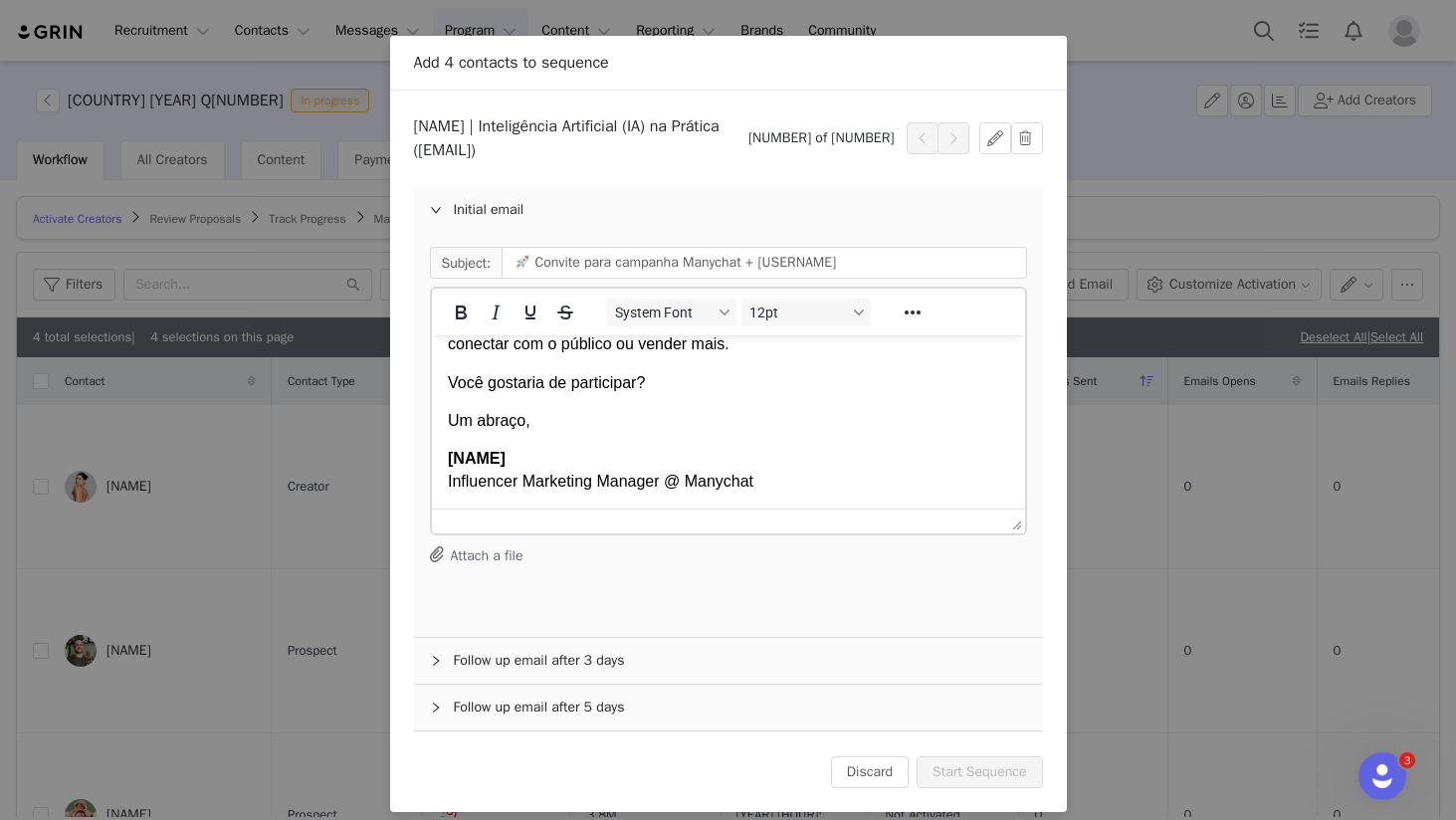 scroll, scrollTop: 0, scrollLeft: 0, axis: both 